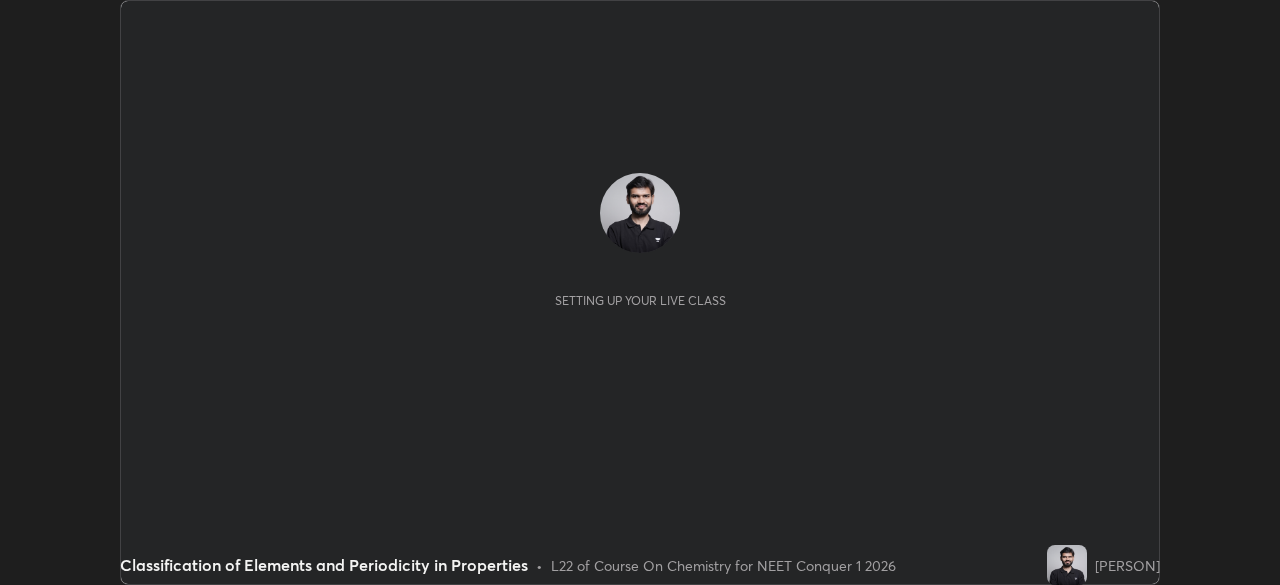 scroll, scrollTop: 0, scrollLeft: 0, axis: both 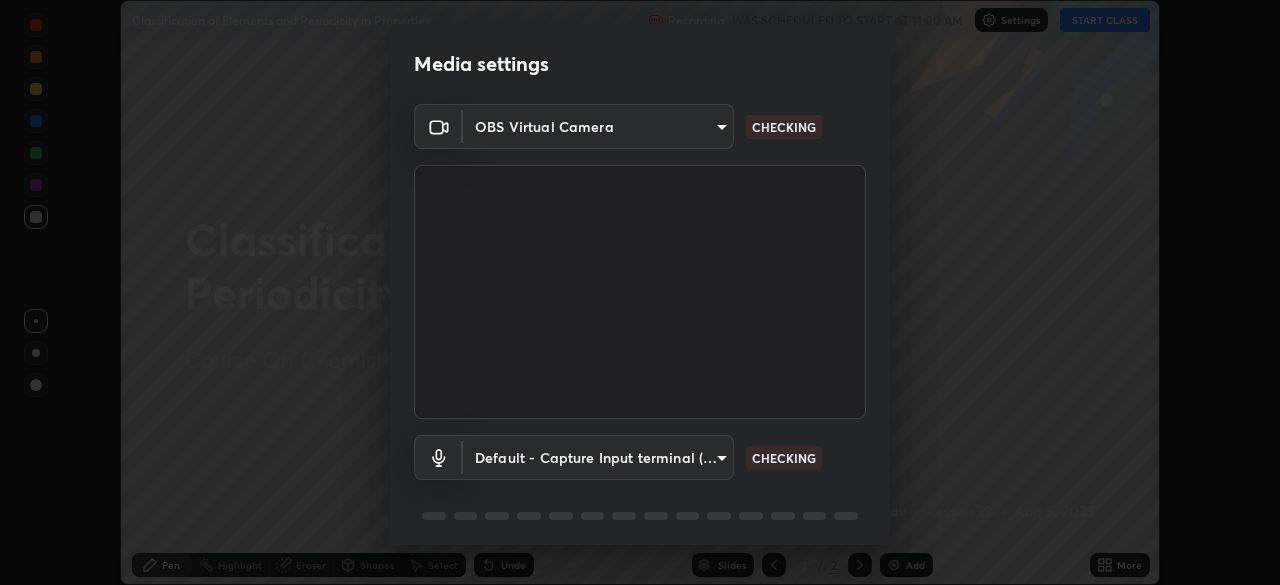 type on "846d0ba8f5080ab81b5b071cdfefeec17a04dc93fe71064fe08a1f5c66129023" 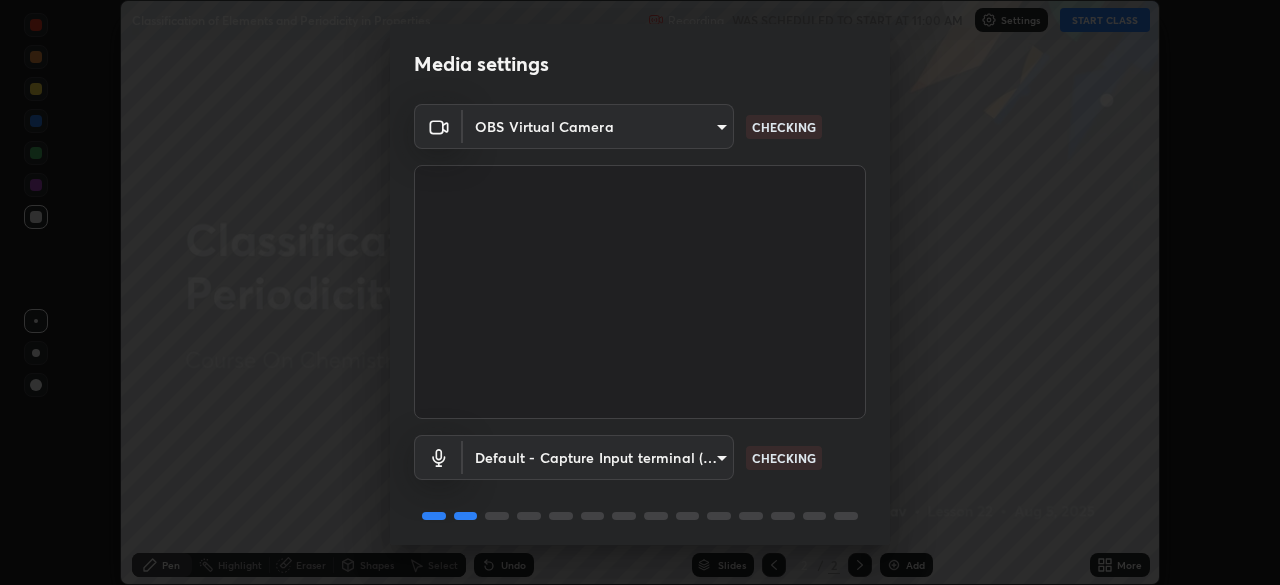 scroll, scrollTop: 71, scrollLeft: 0, axis: vertical 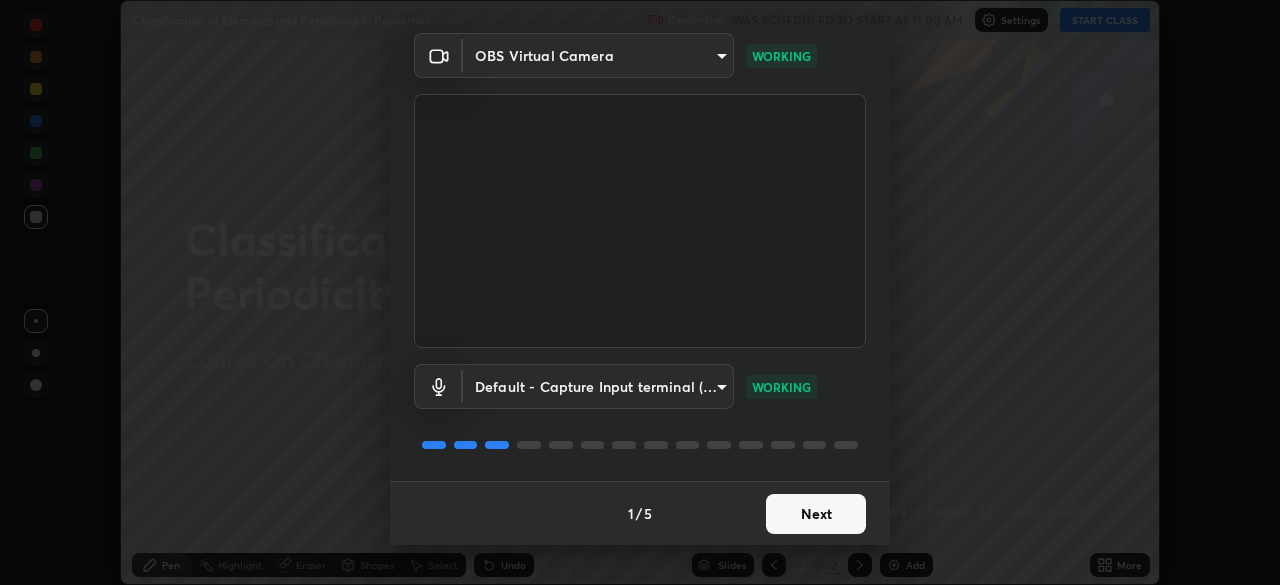 click on "Next" at bounding box center (816, 514) 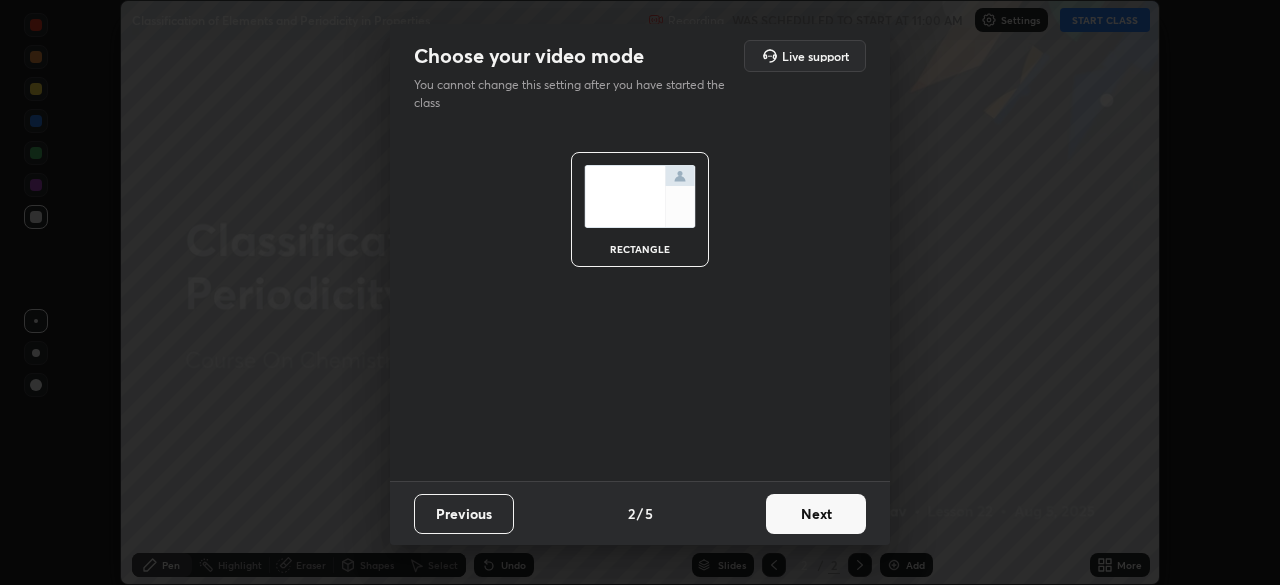 scroll, scrollTop: 0, scrollLeft: 0, axis: both 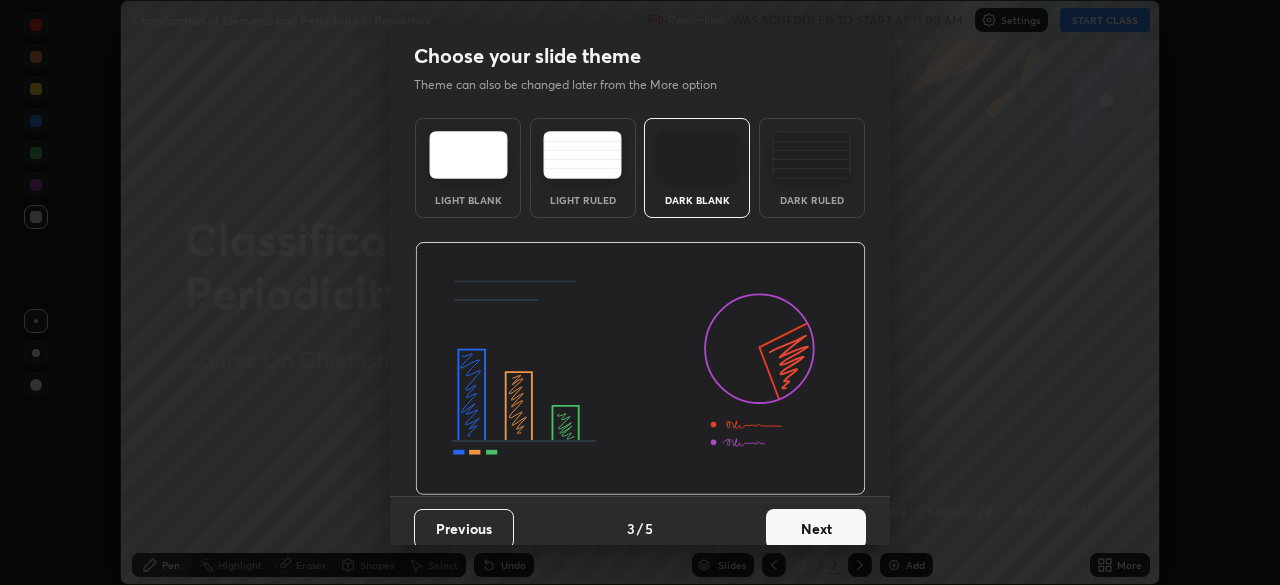 click on "Next" at bounding box center [816, 529] 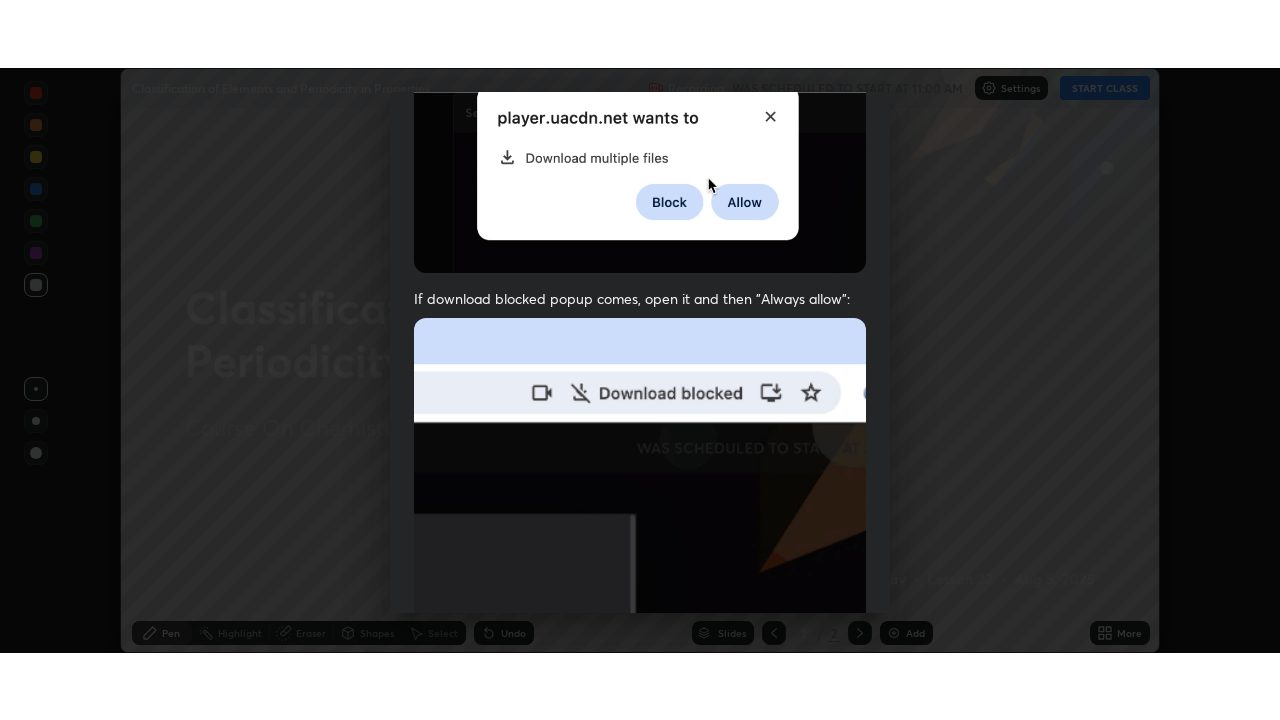scroll, scrollTop: 479, scrollLeft: 0, axis: vertical 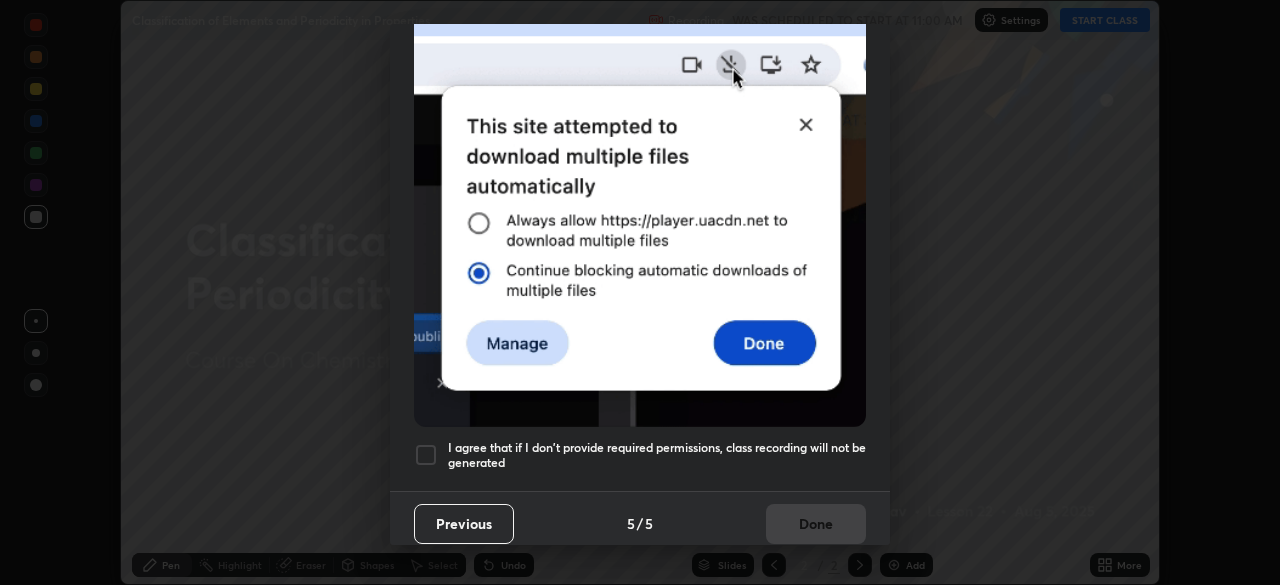 click on "I agree that if I don't provide required permissions, class recording will not be generated" at bounding box center [657, 455] 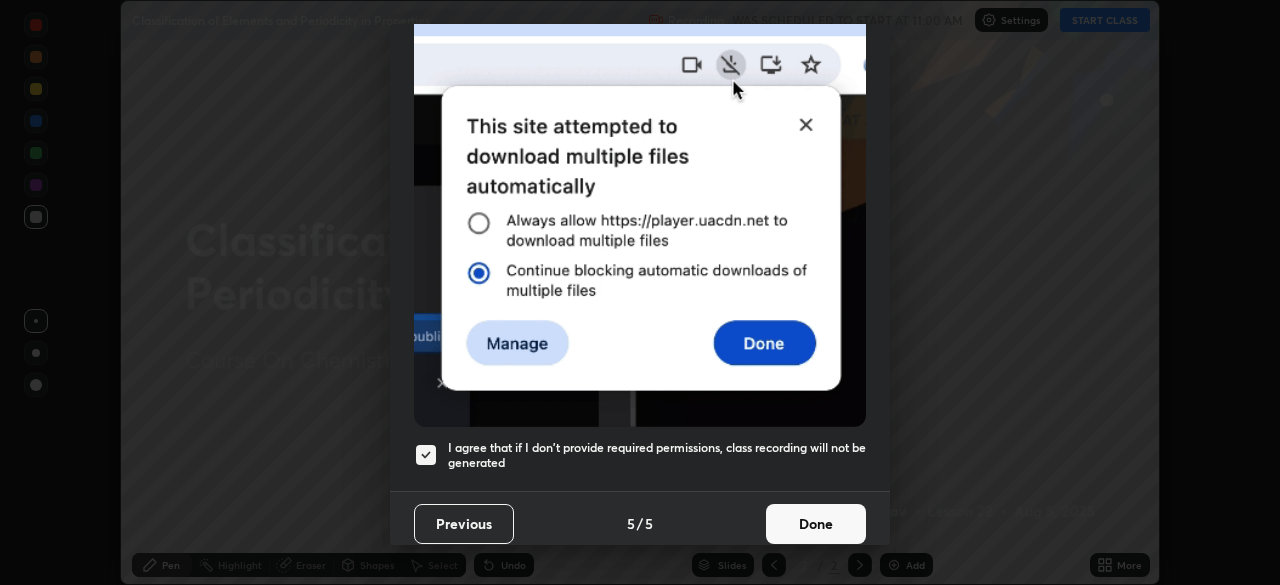 click on "Done" at bounding box center [816, 524] 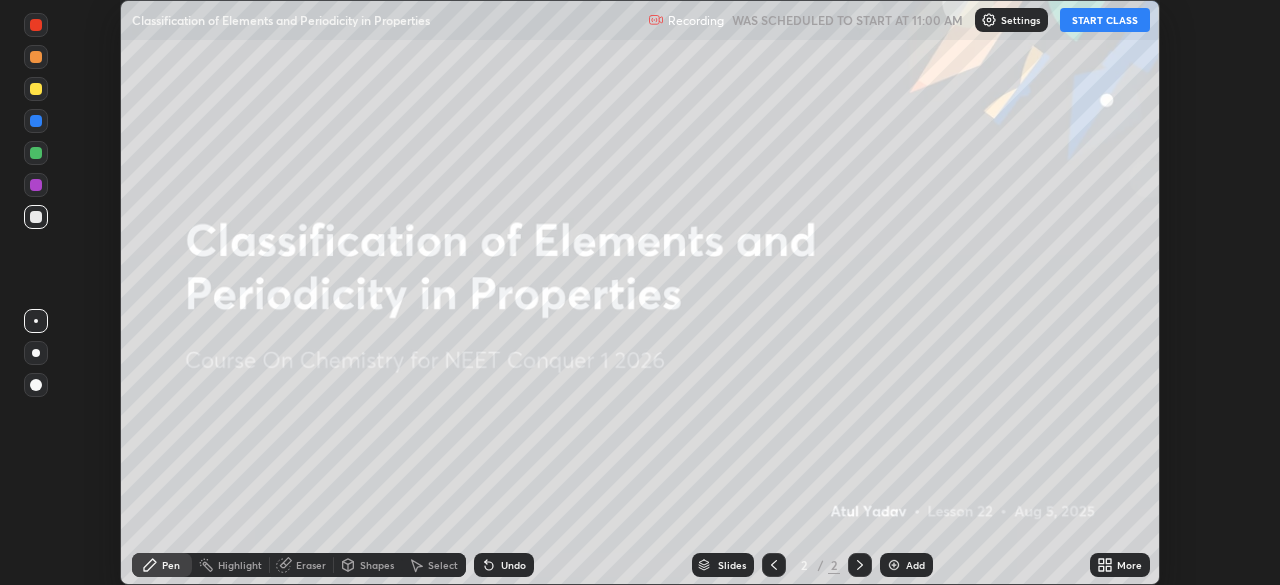 click on "START CLASS" at bounding box center [1105, 20] 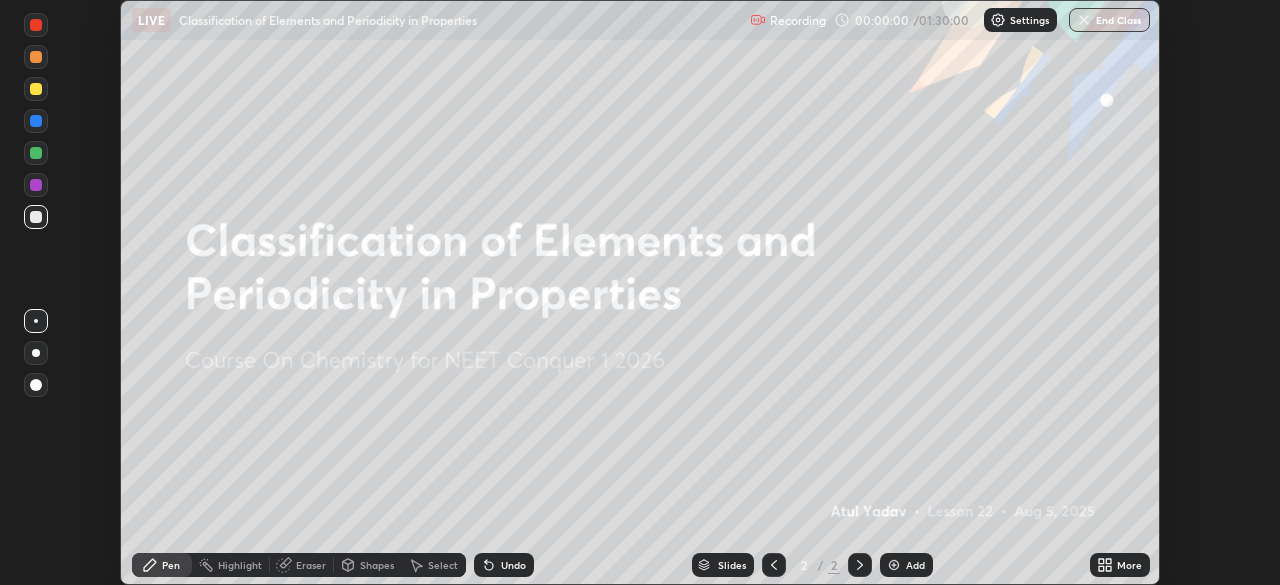 click on "More" at bounding box center [1129, 565] 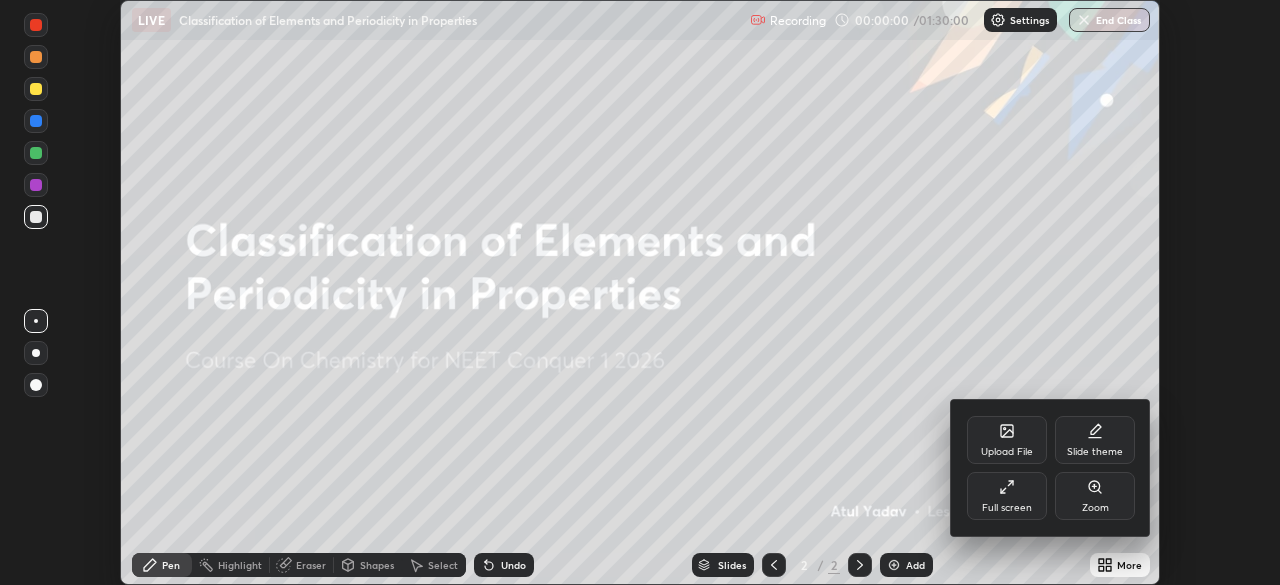 click on "Full screen" at bounding box center [1007, 496] 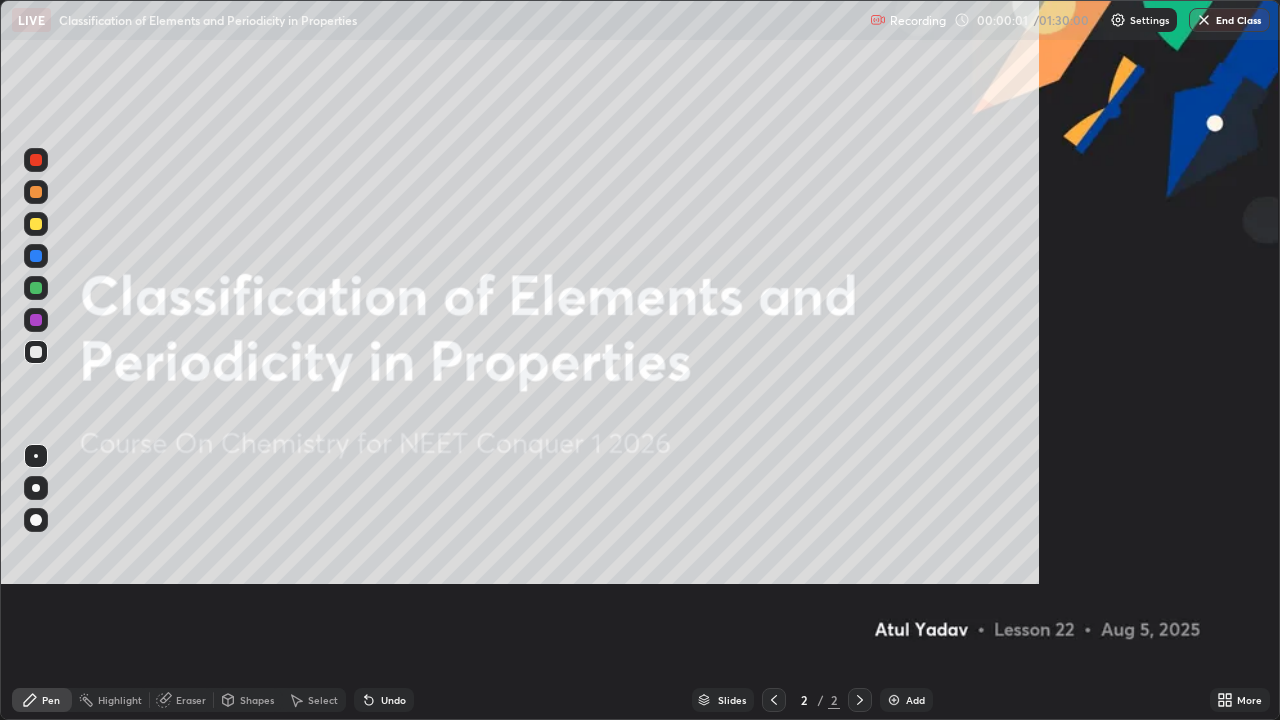 scroll, scrollTop: 99280, scrollLeft: 98720, axis: both 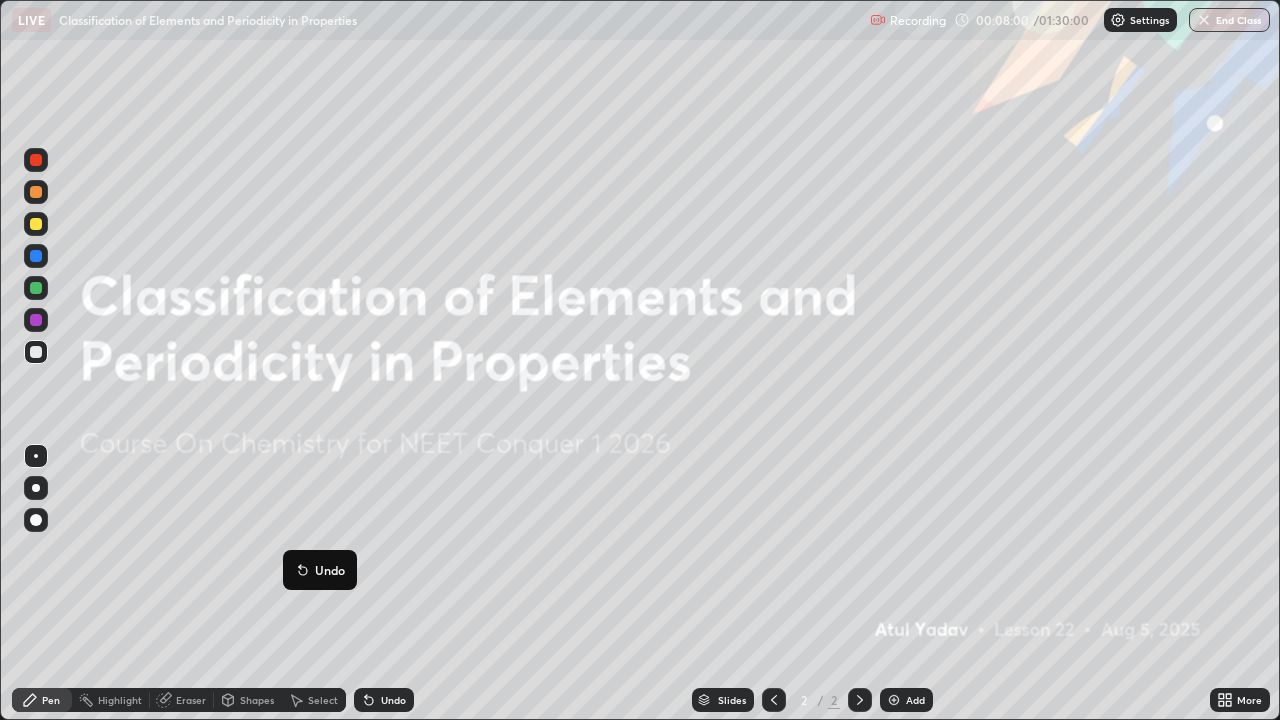 click at bounding box center (894, 700) 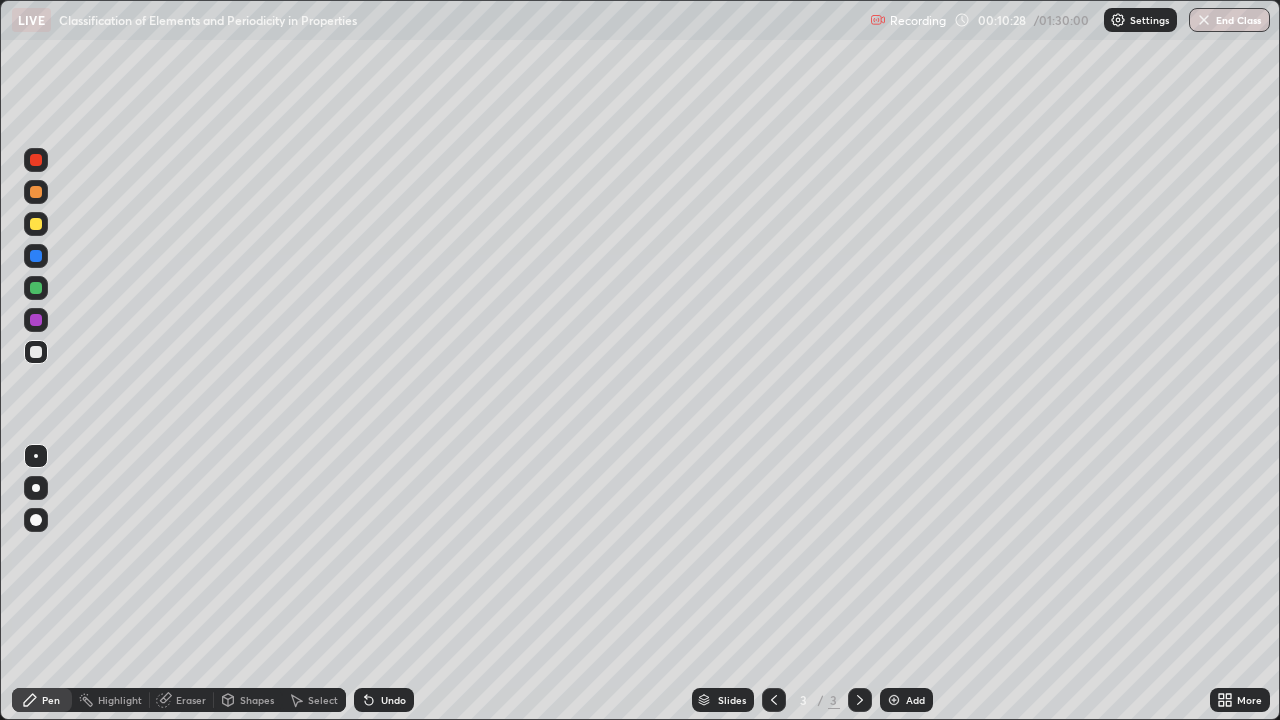 click at bounding box center [36, 256] 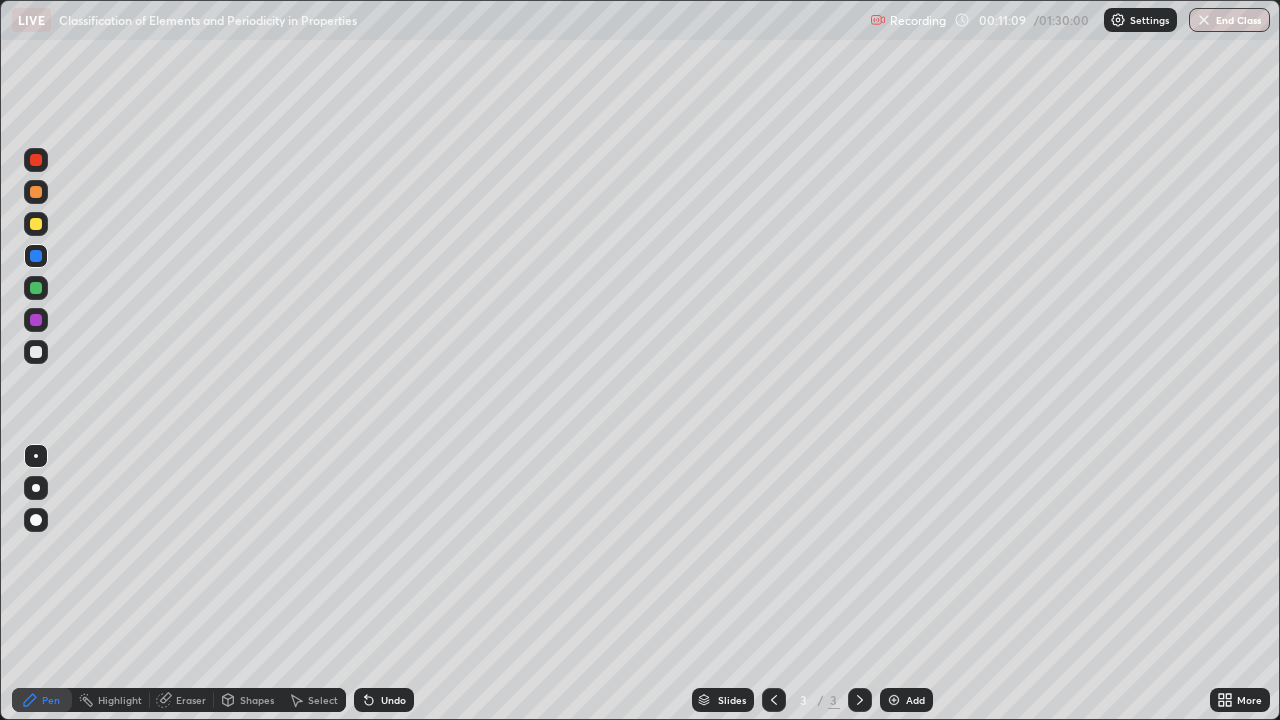 click on "More" at bounding box center [1240, 700] 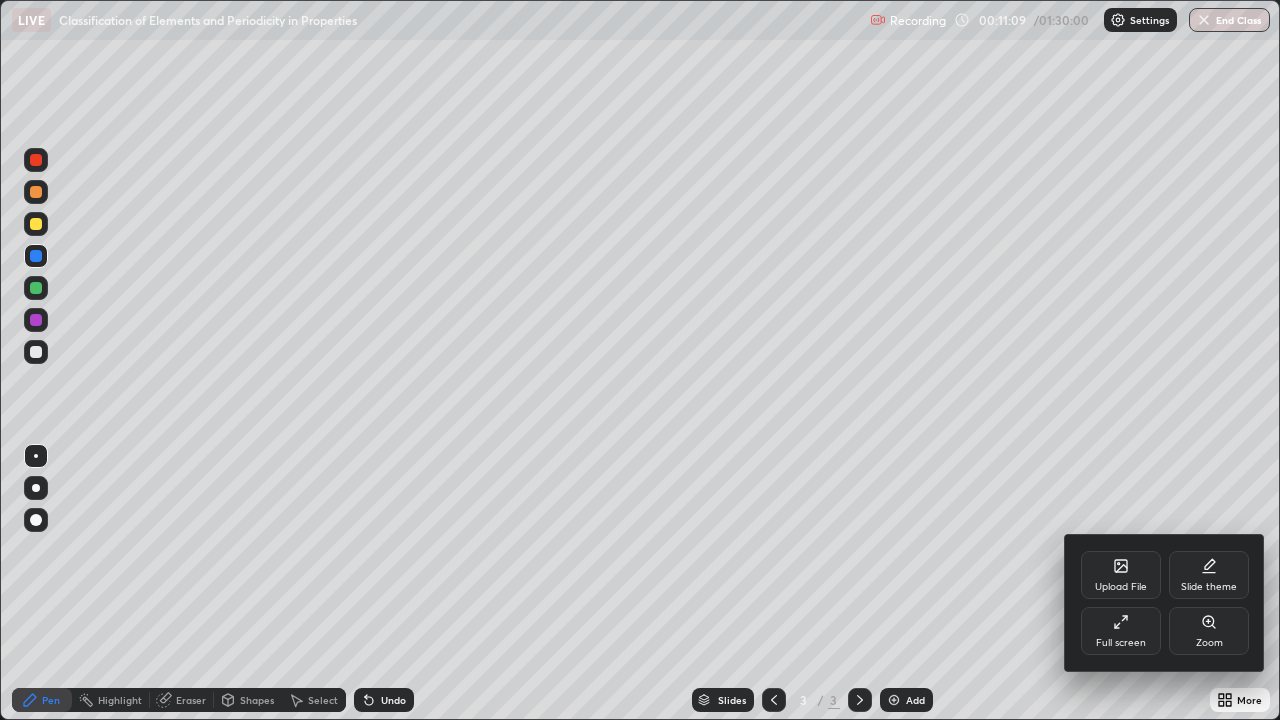 click on "Full screen" at bounding box center [1121, 643] 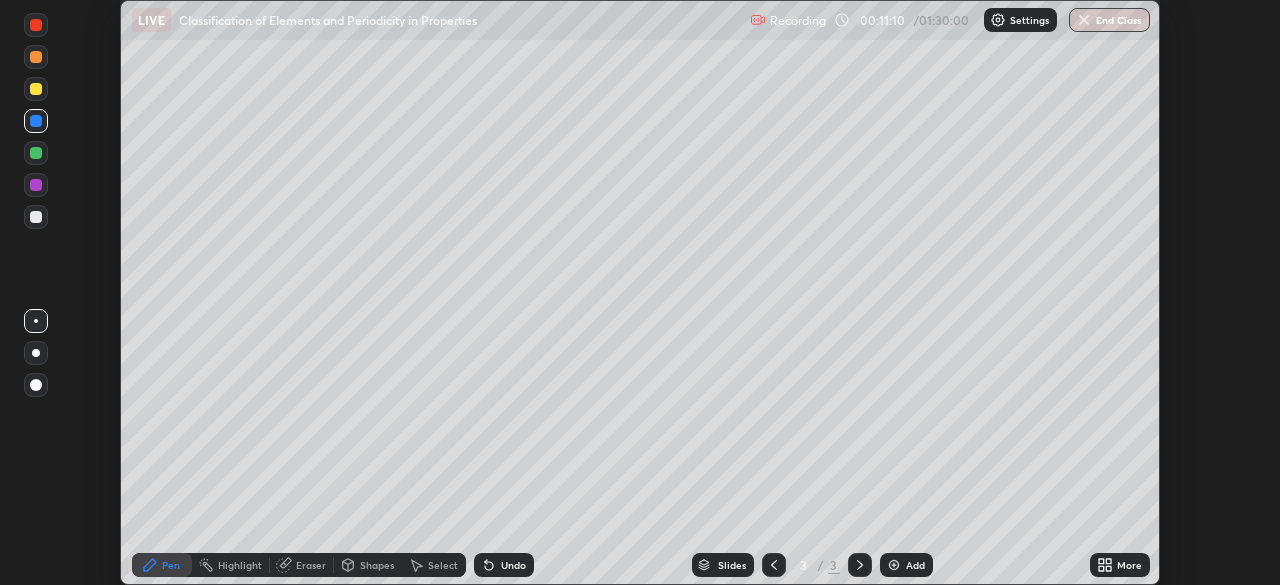 scroll, scrollTop: 585, scrollLeft: 1280, axis: both 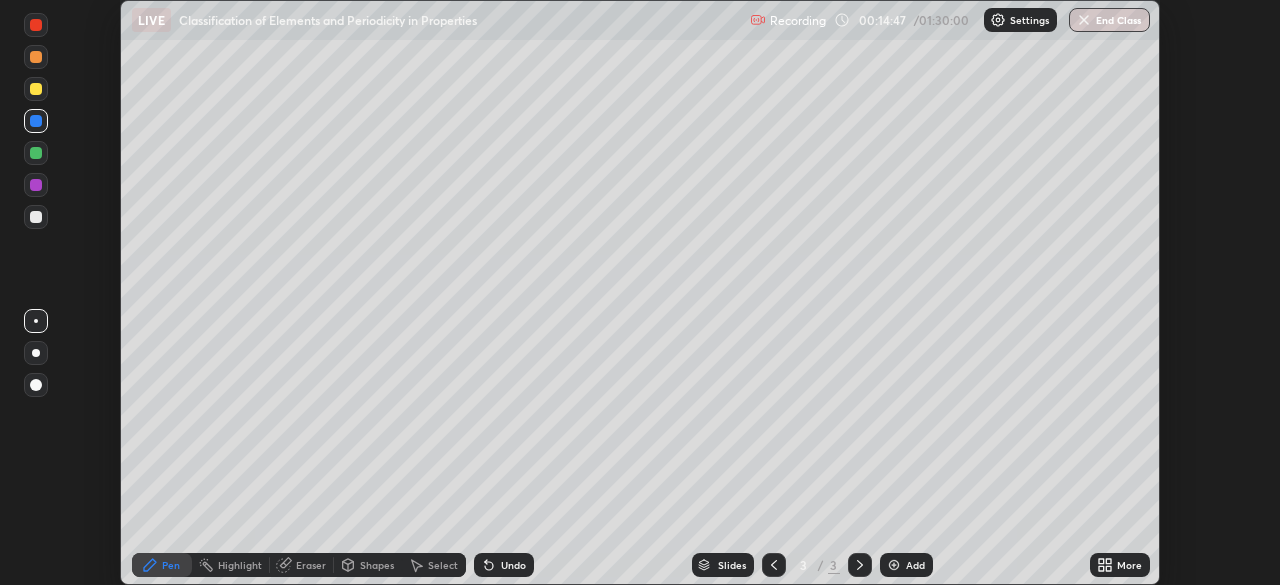click on "More" at bounding box center [1120, 565] 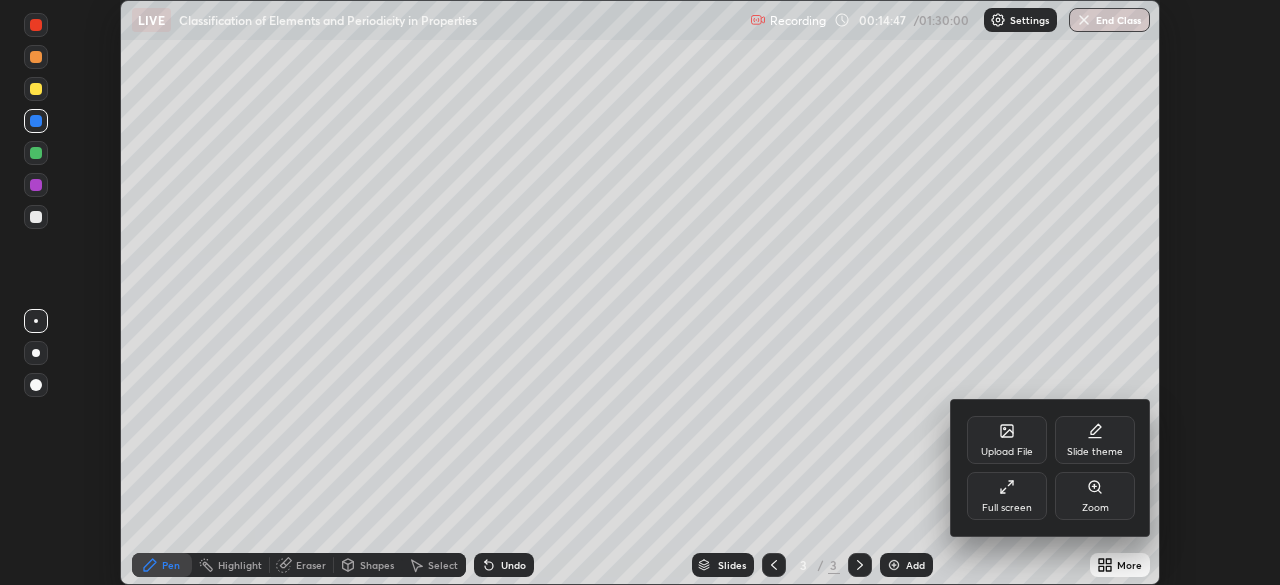 click on "Full screen" at bounding box center [1007, 496] 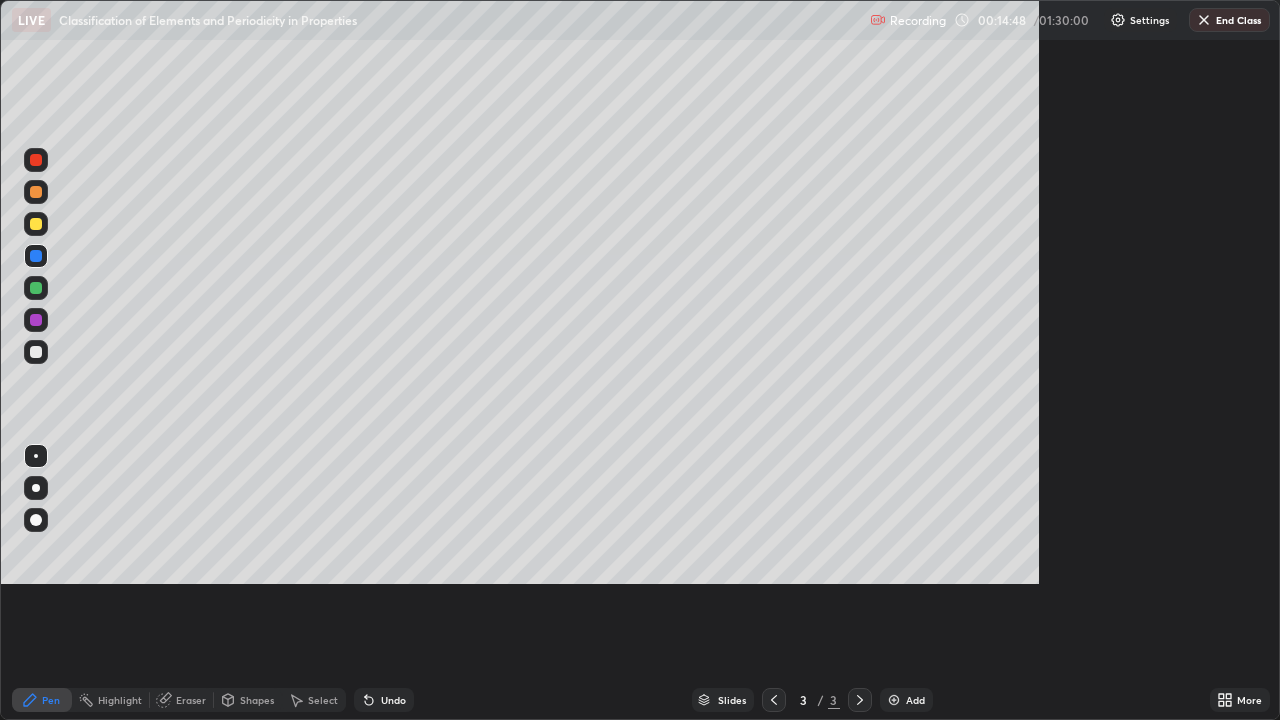 scroll, scrollTop: 99280, scrollLeft: 98720, axis: both 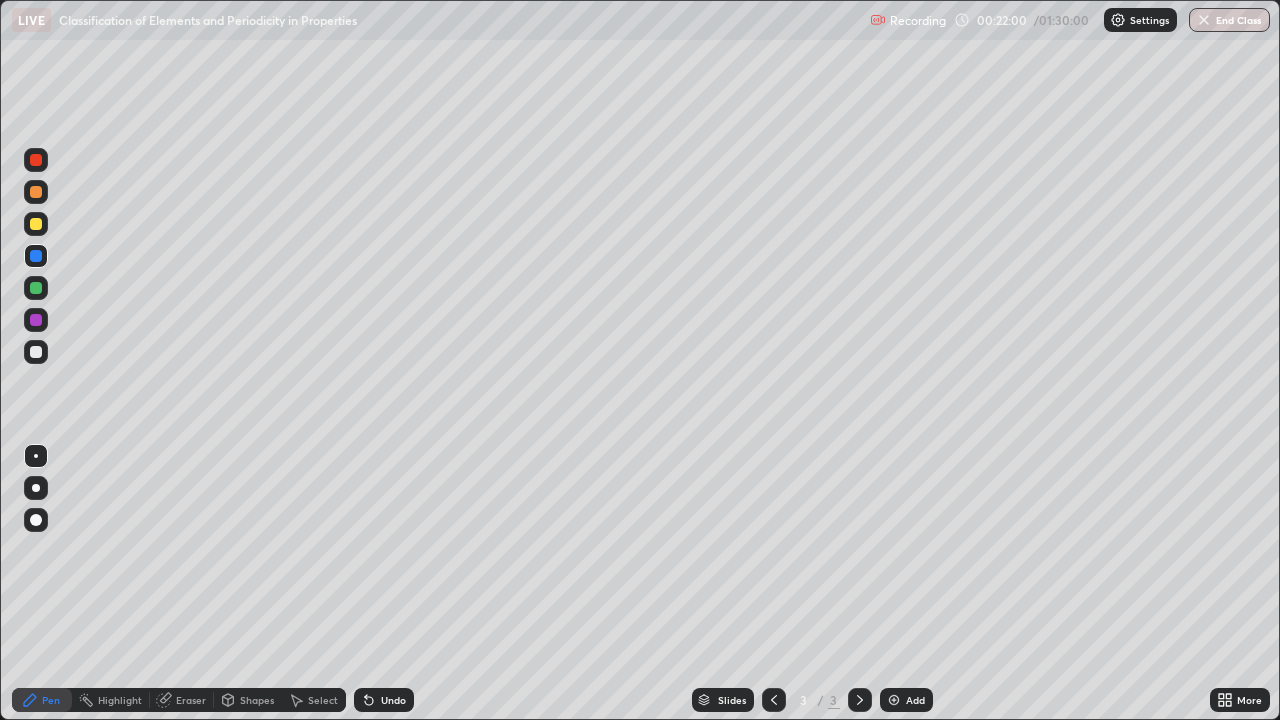 click at bounding box center (36, 488) 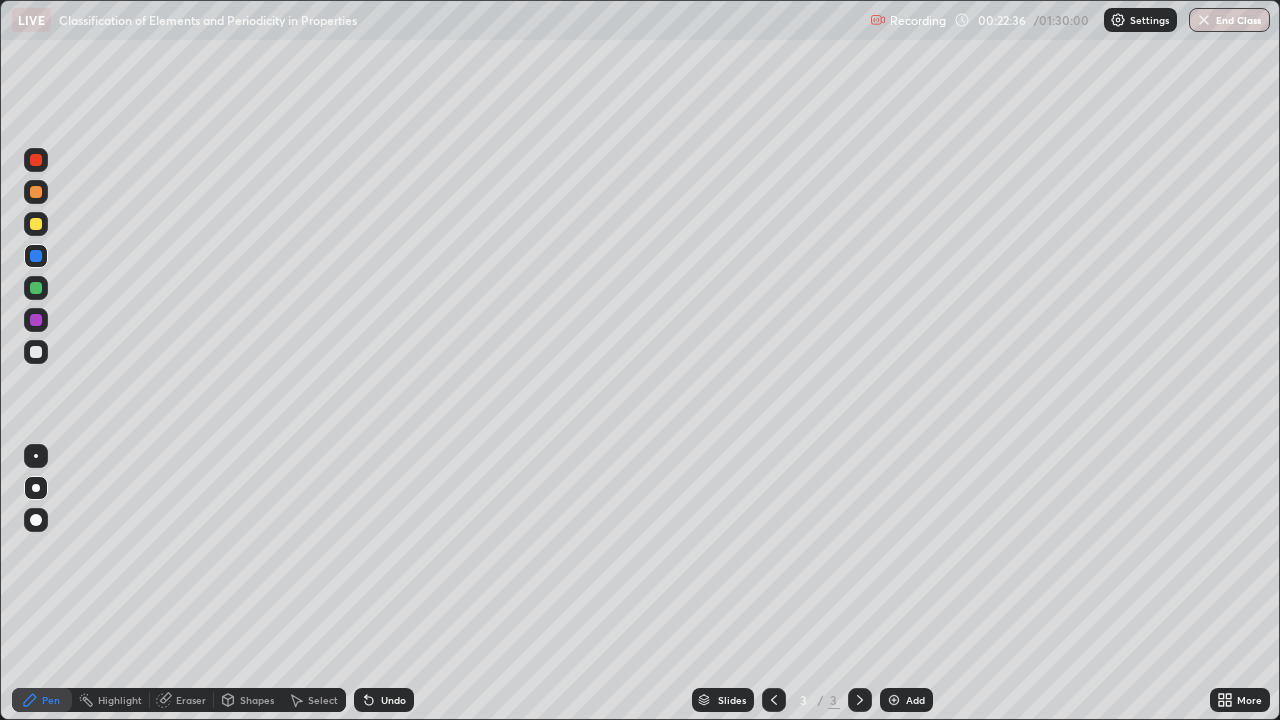 click on "Undo" at bounding box center (393, 700) 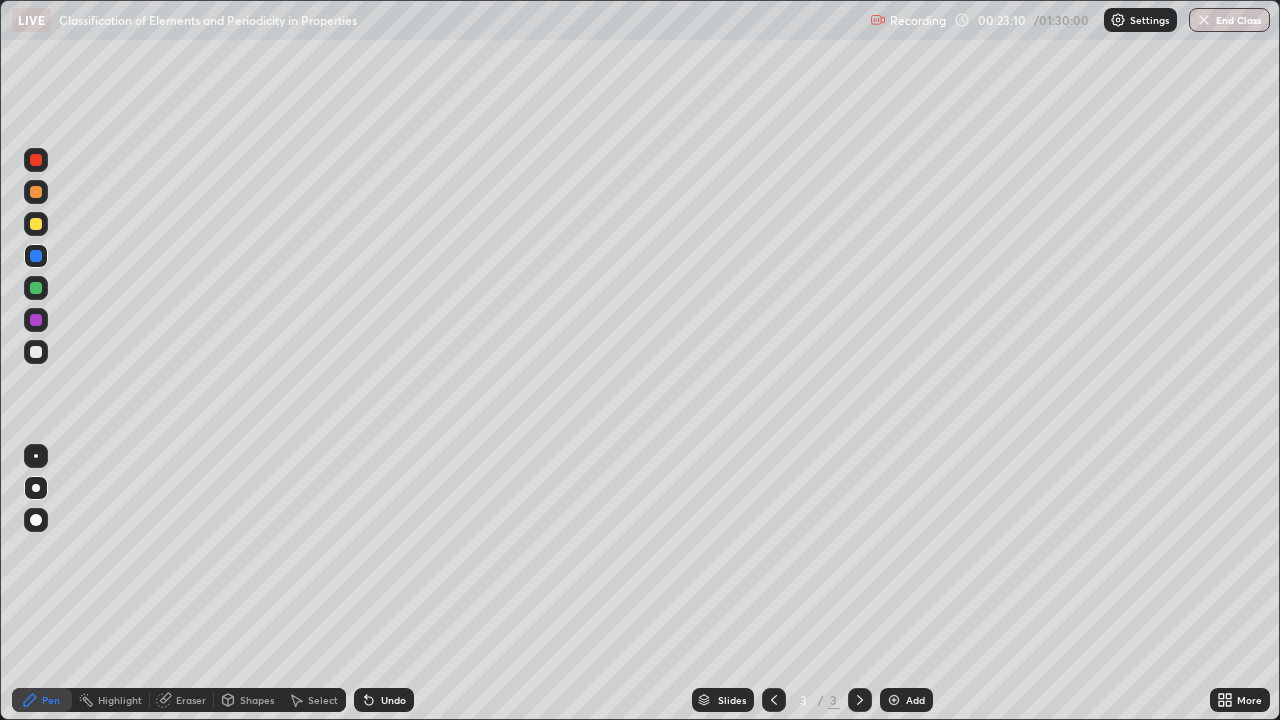 click on "Undo" at bounding box center [384, 700] 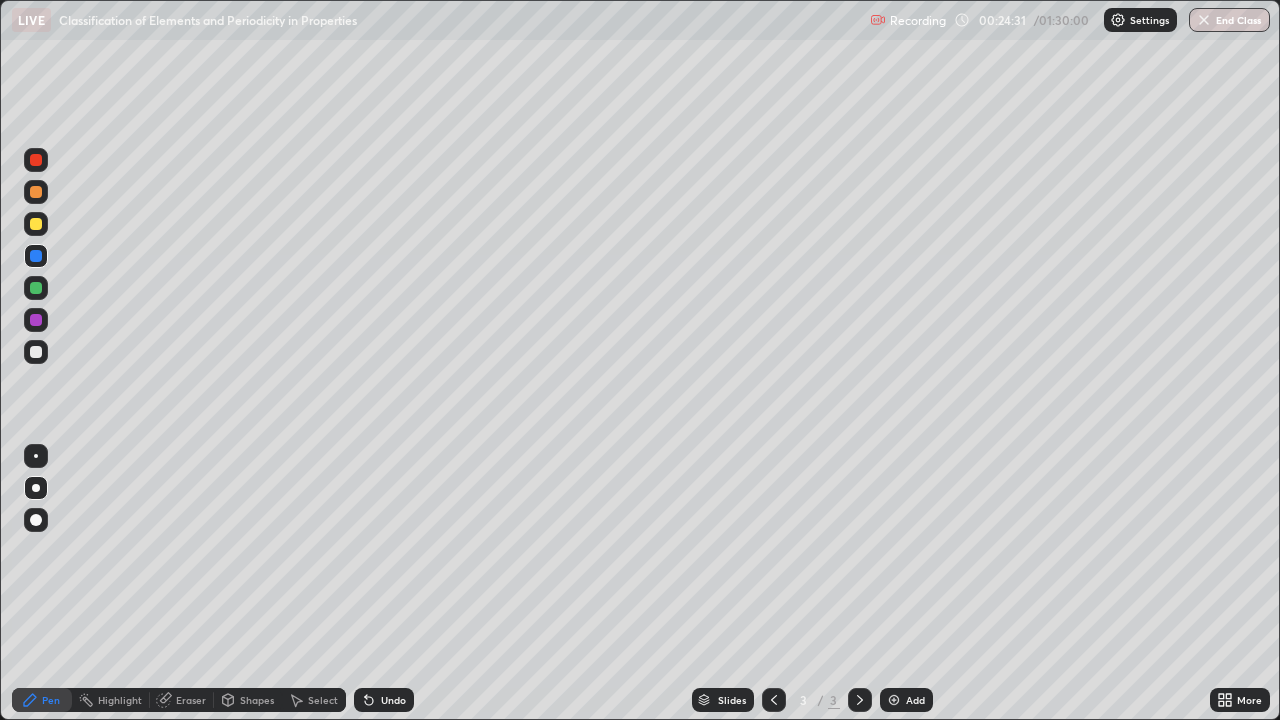 click on "Undo" at bounding box center (384, 700) 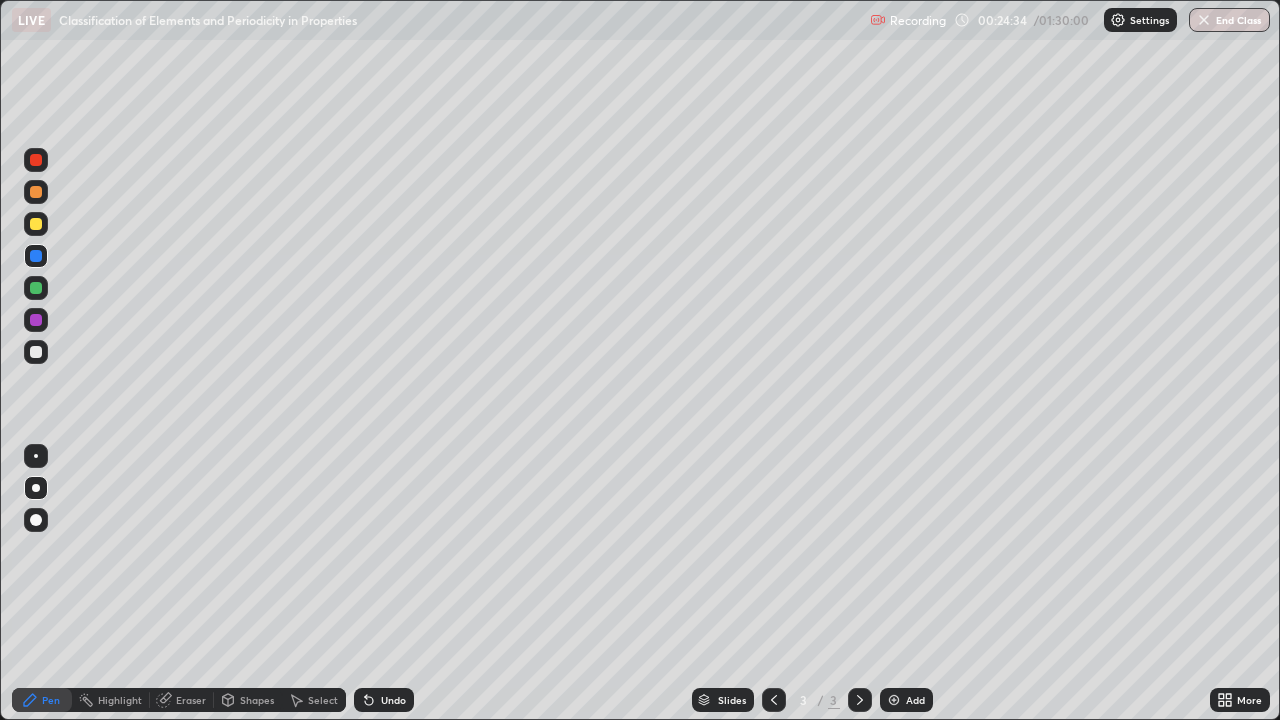 click on "Undo" at bounding box center [393, 700] 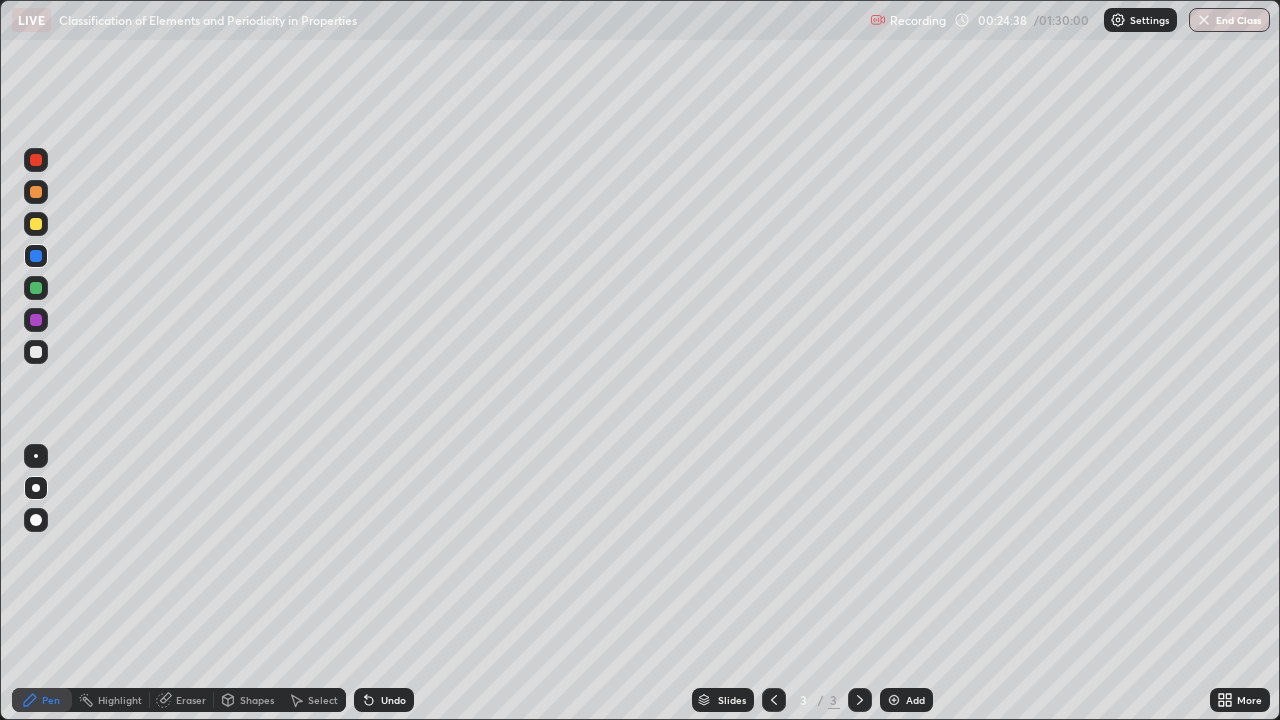 click on "Undo" at bounding box center (393, 700) 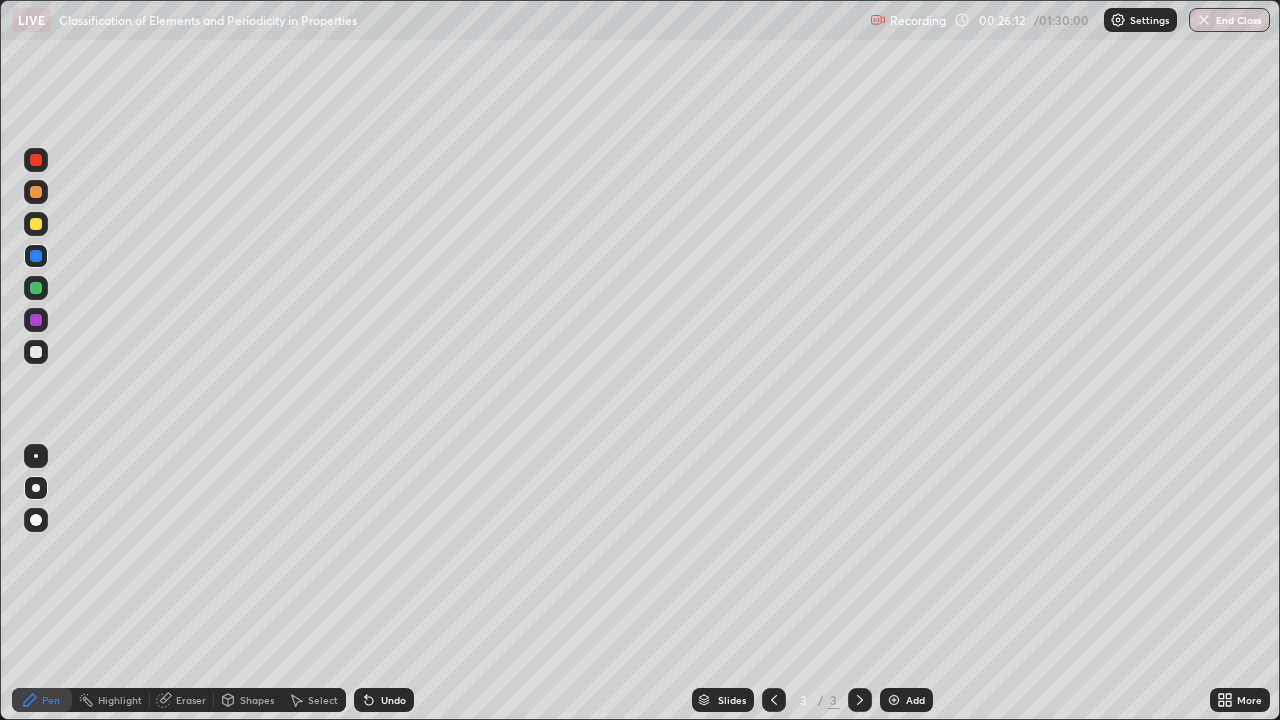 click on "Shapes" at bounding box center (257, 700) 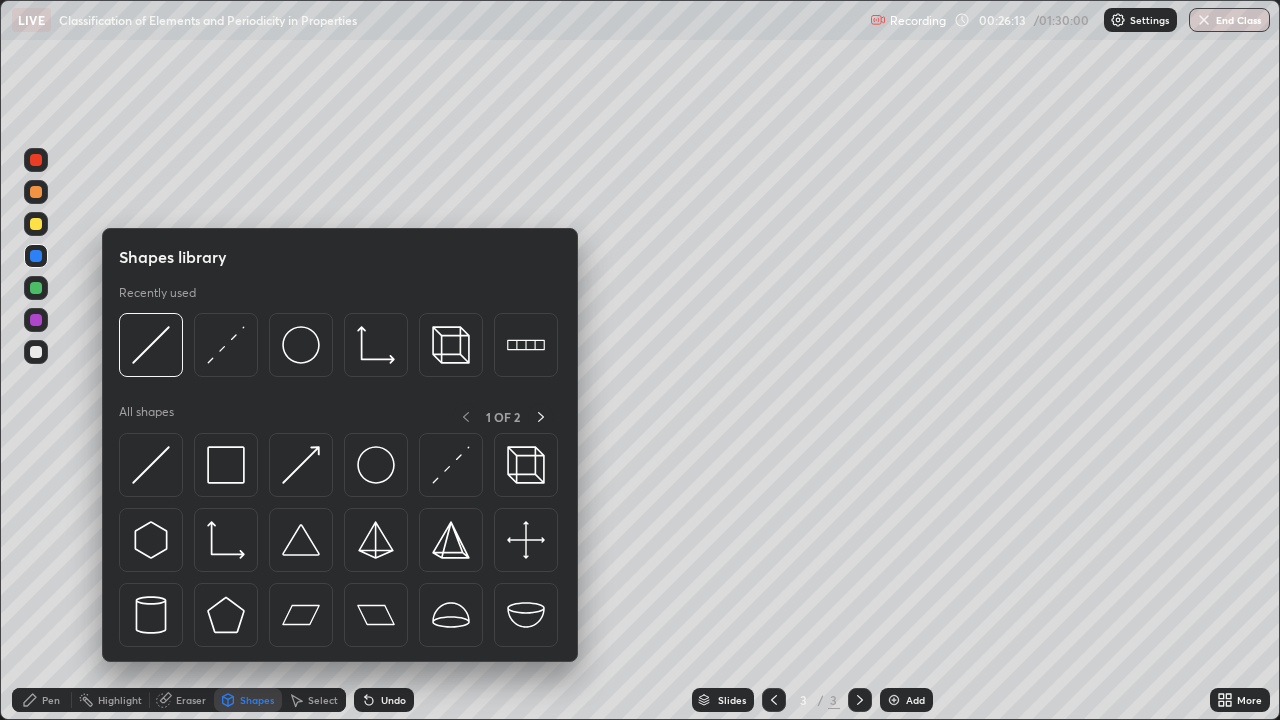 click on "Undo" at bounding box center [393, 700] 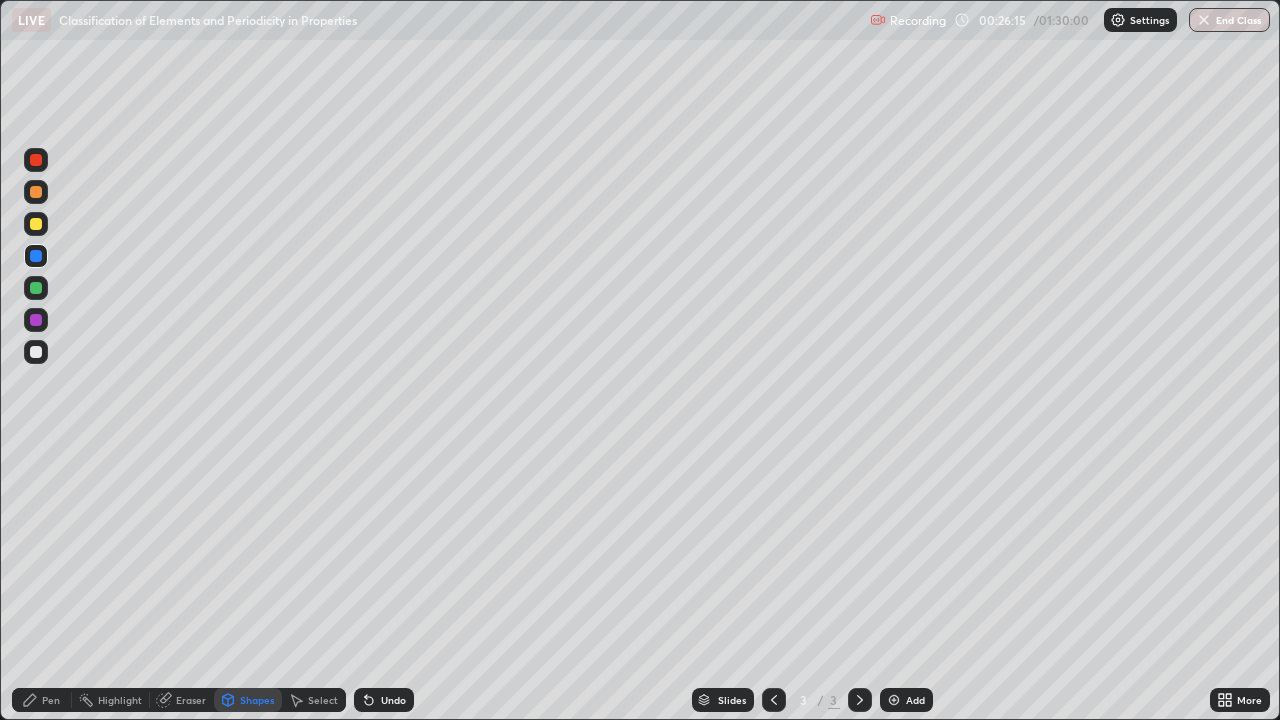 click on "Eraser" at bounding box center [191, 700] 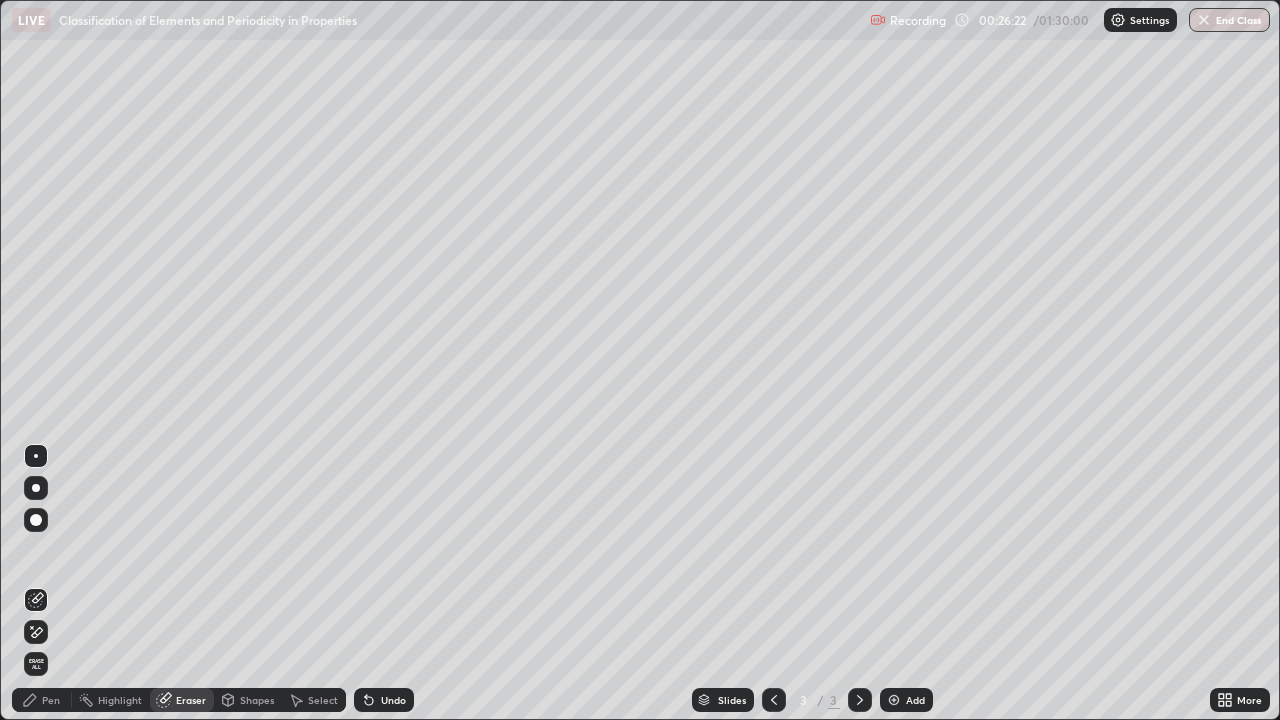 click on "Pen" at bounding box center [51, 700] 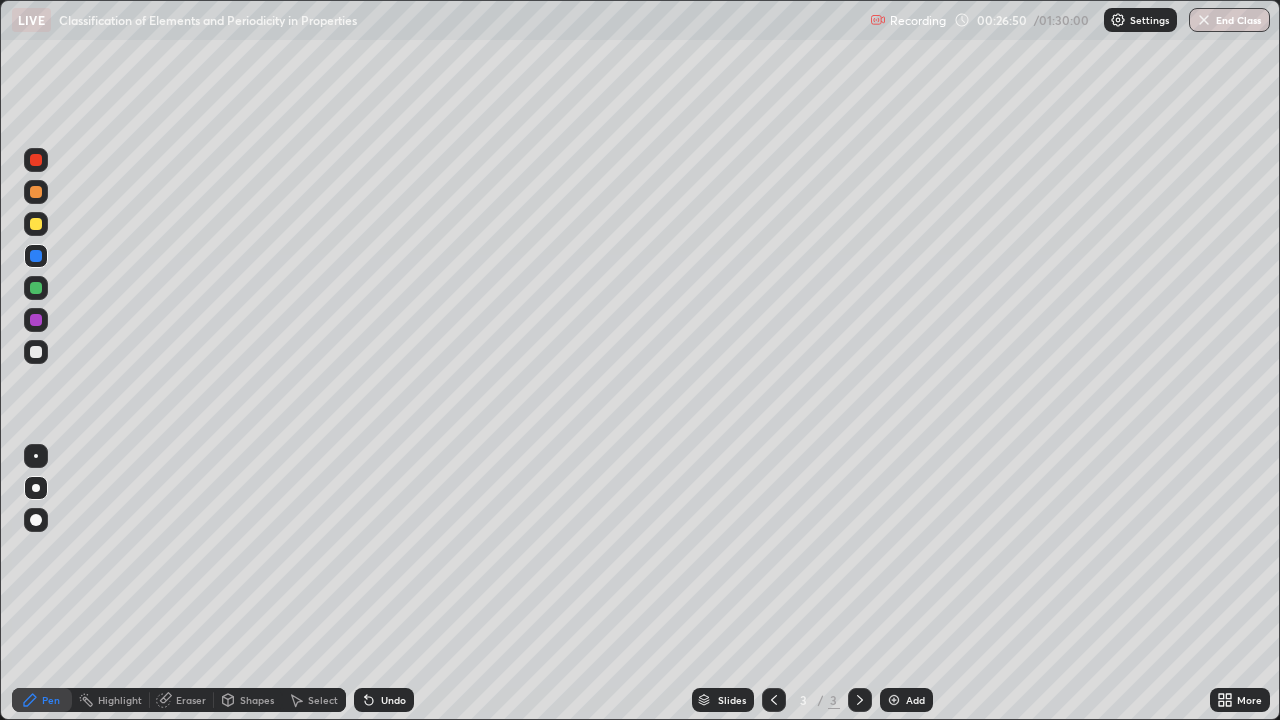 click at bounding box center (36, 320) 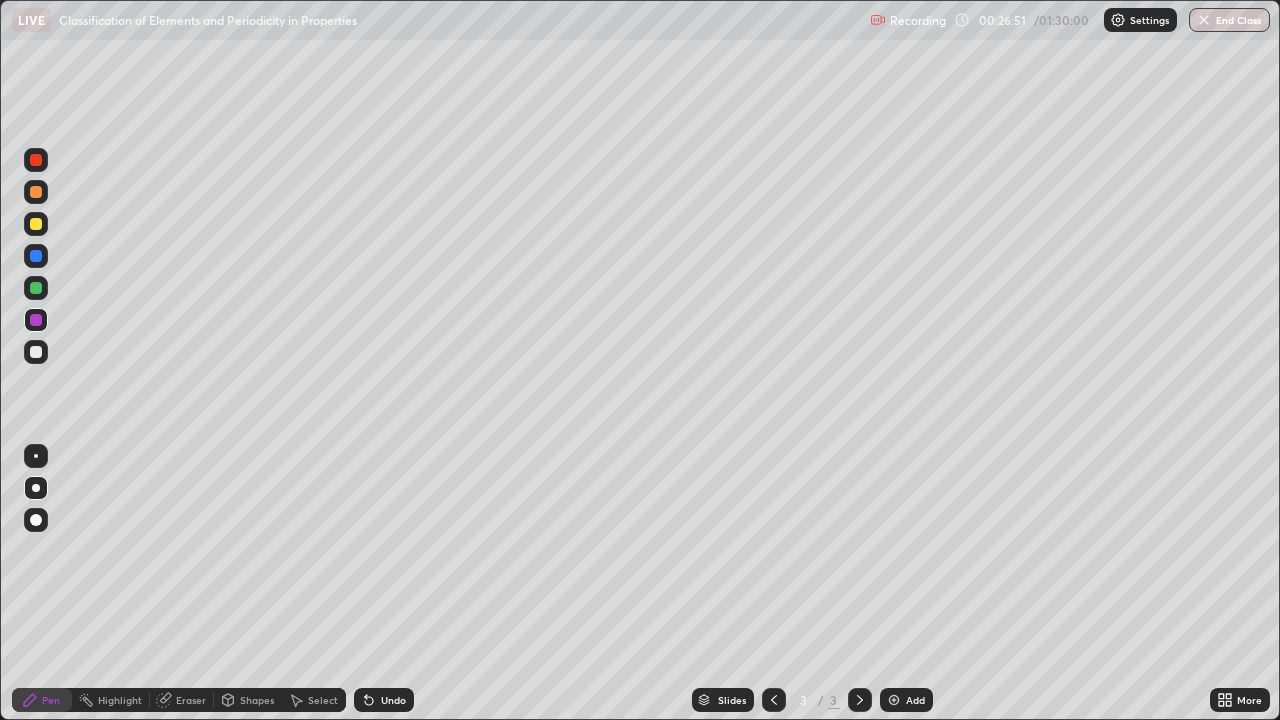 click on "Eraser" at bounding box center (191, 700) 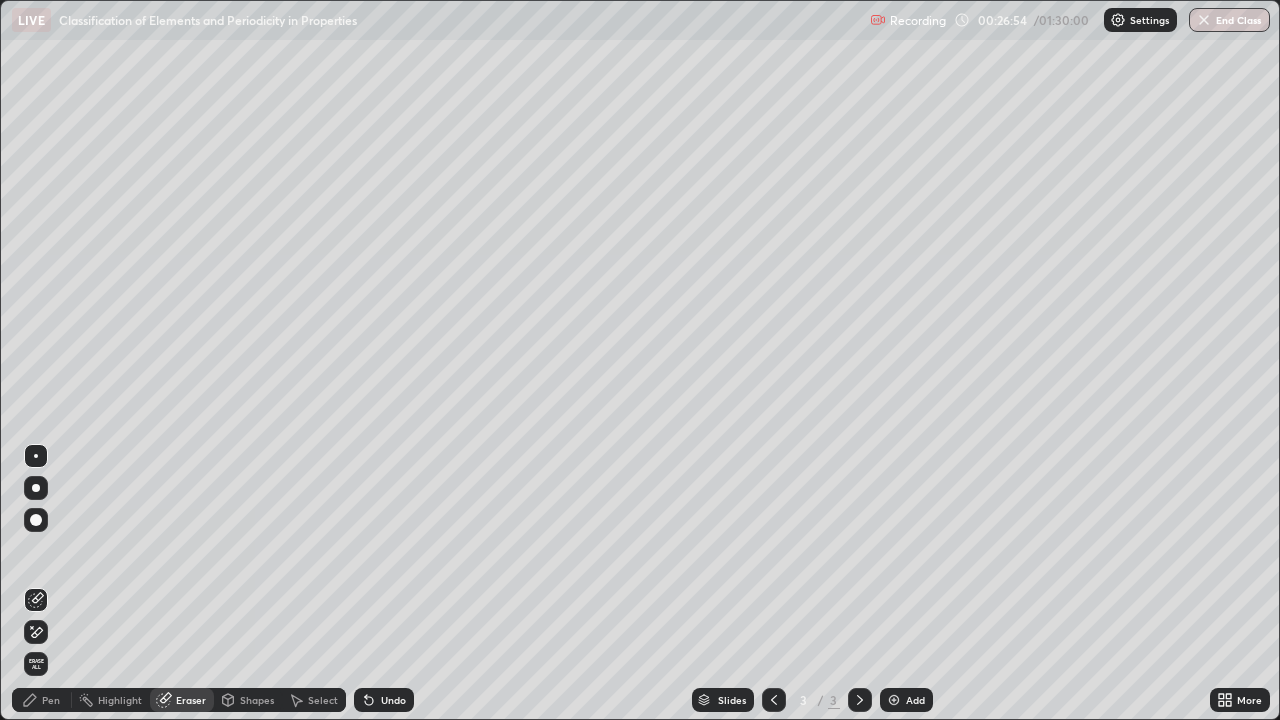 click 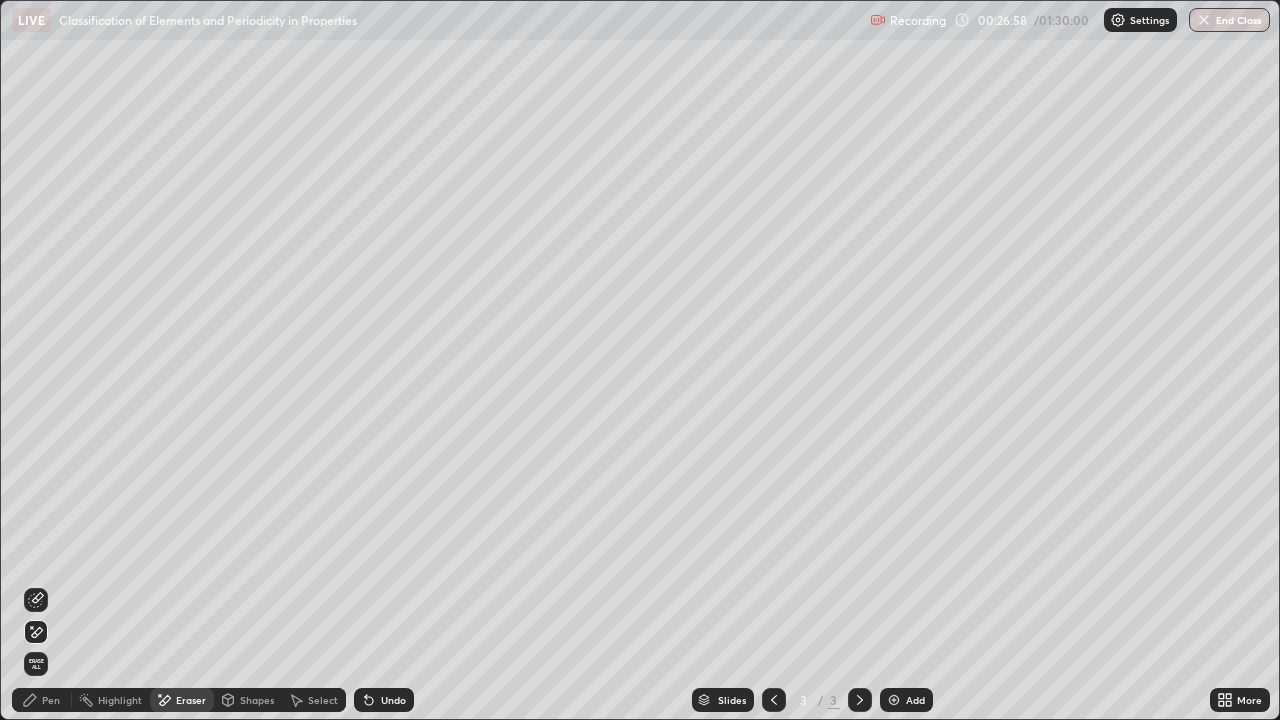 click on "Pen" at bounding box center (42, 700) 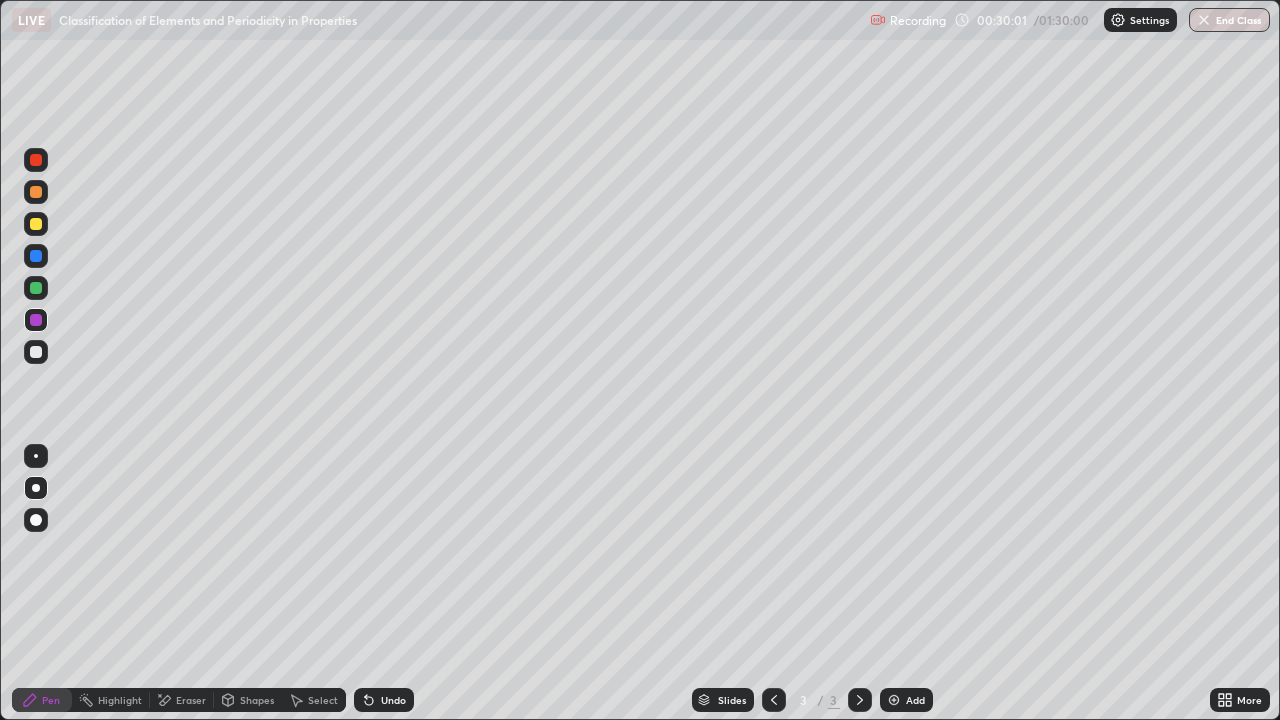 click on "Add" at bounding box center (906, 700) 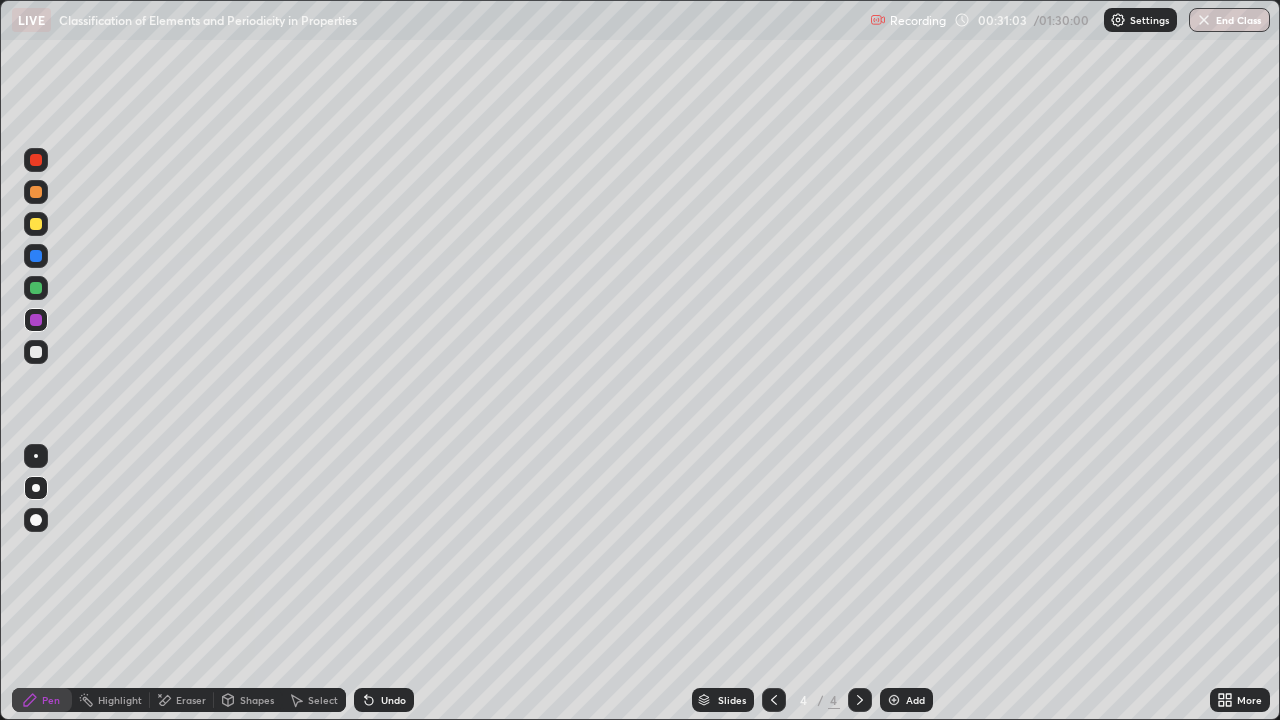 click on "Undo" at bounding box center (384, 700) 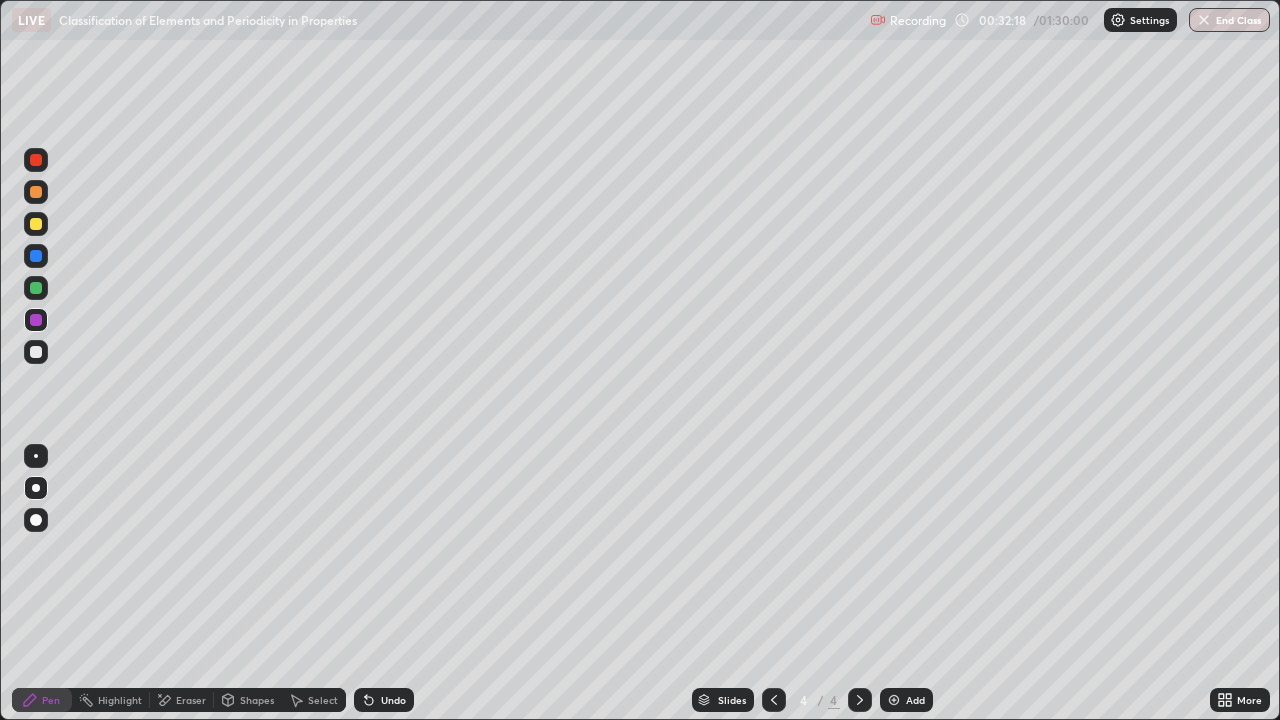 click at bounding box center (36, 288) 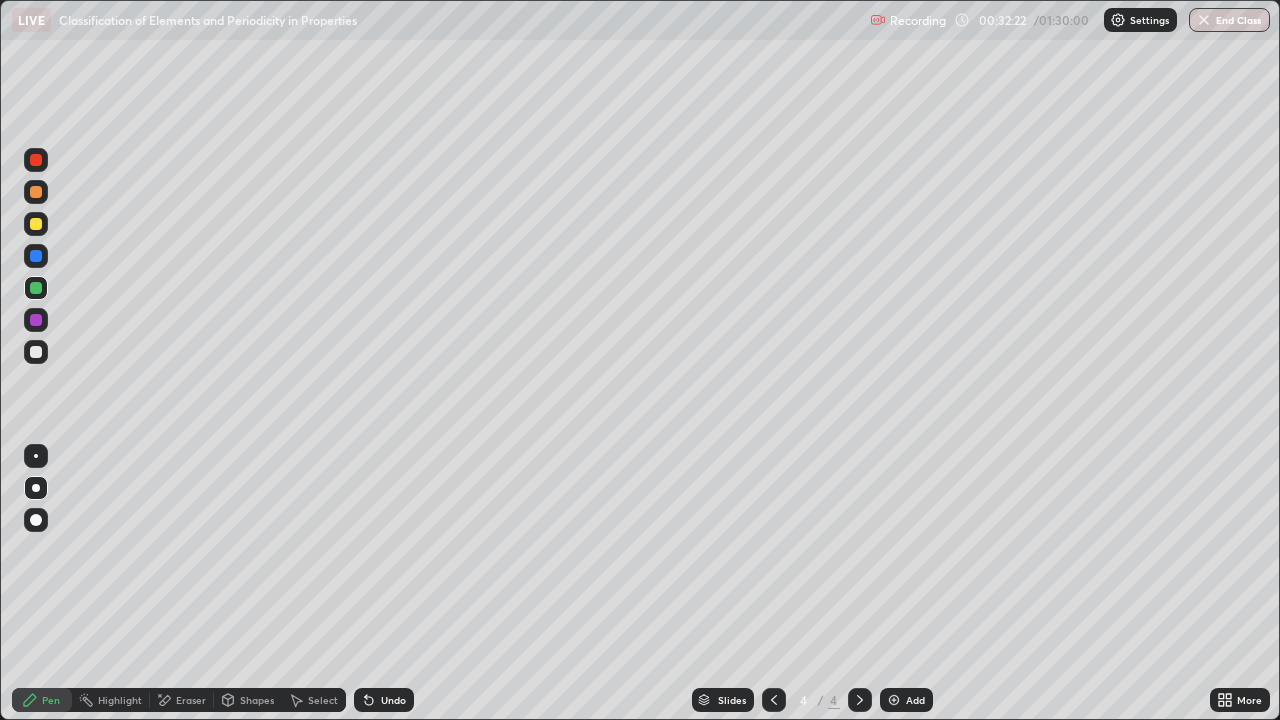 click on "Undo" at bounding box center (384, 700) 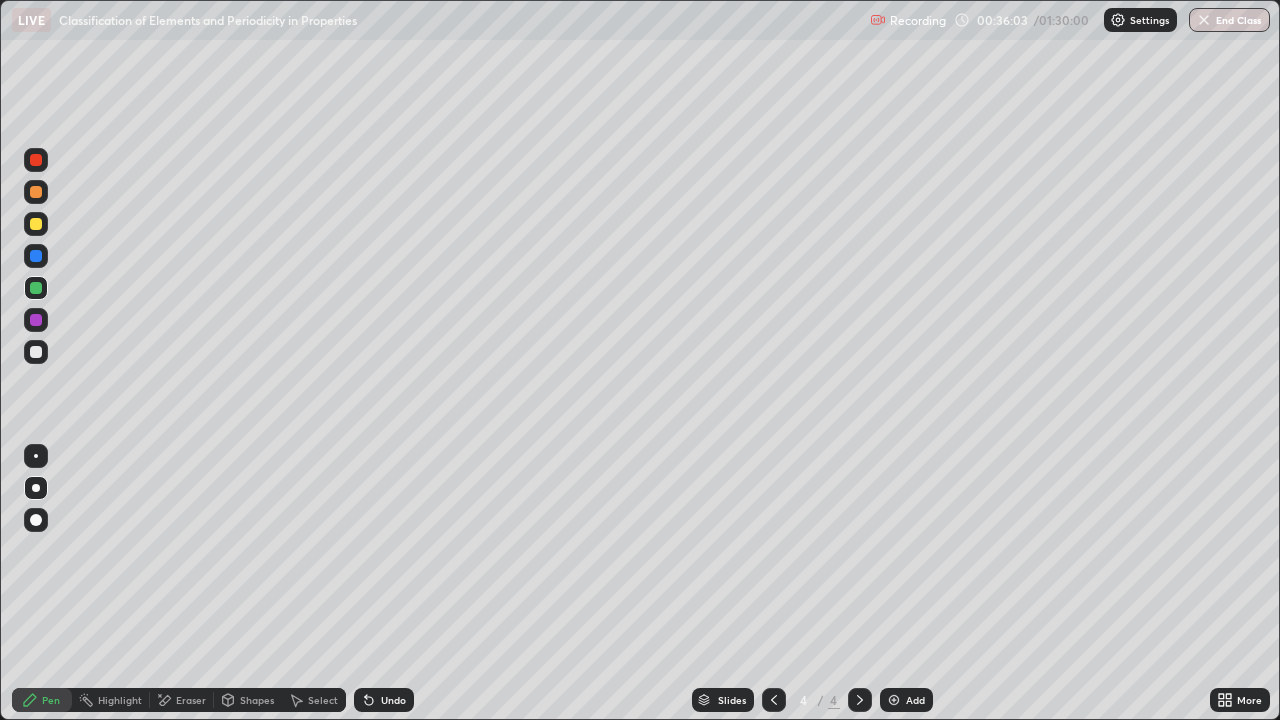 click 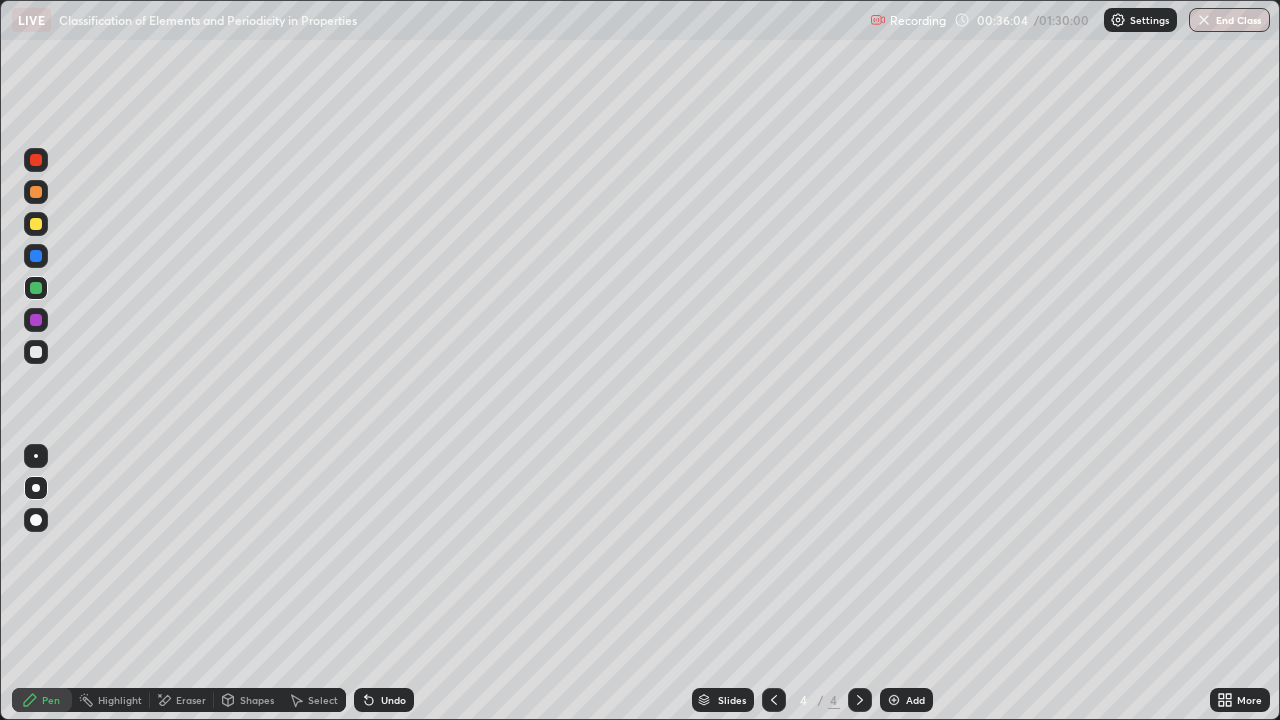 click on "Undo" at bounding box center [384, 700] 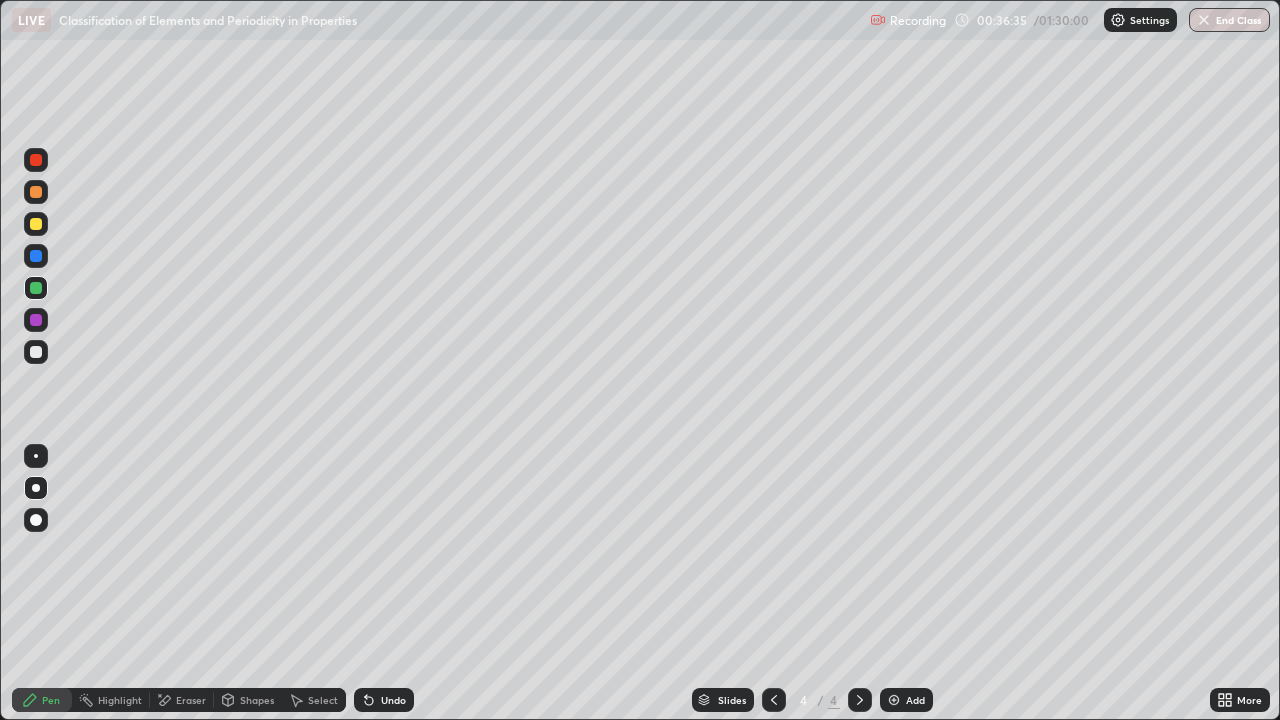 click on "Highlight" at bounding box center [120, 700] 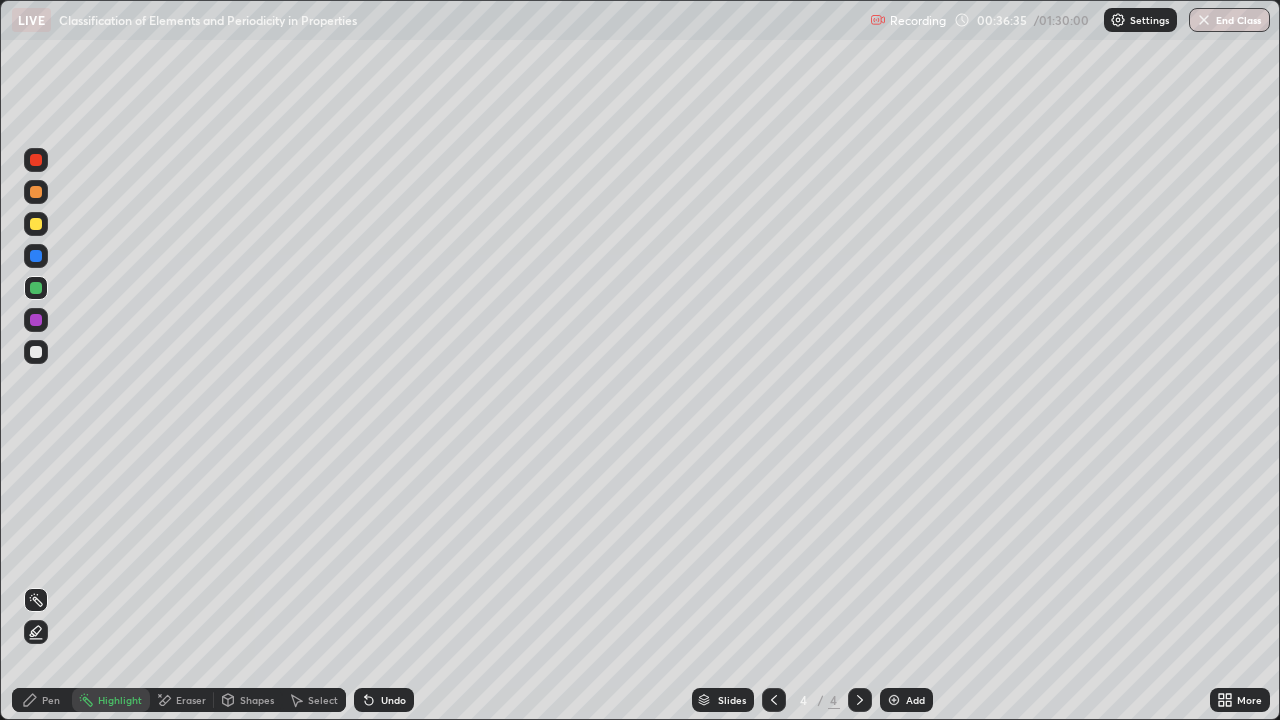 click on "Eraser" at bounding box center (191, 700) 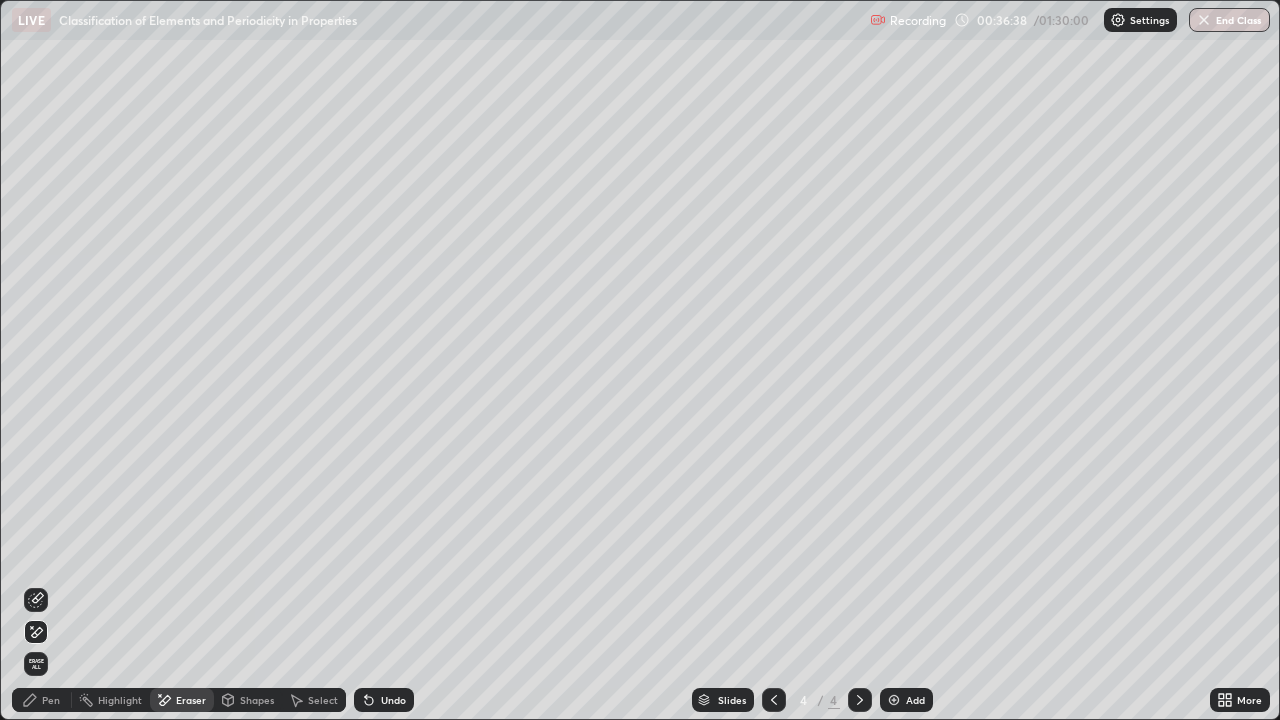 click on "Pen" at bounding box center [42, 700] 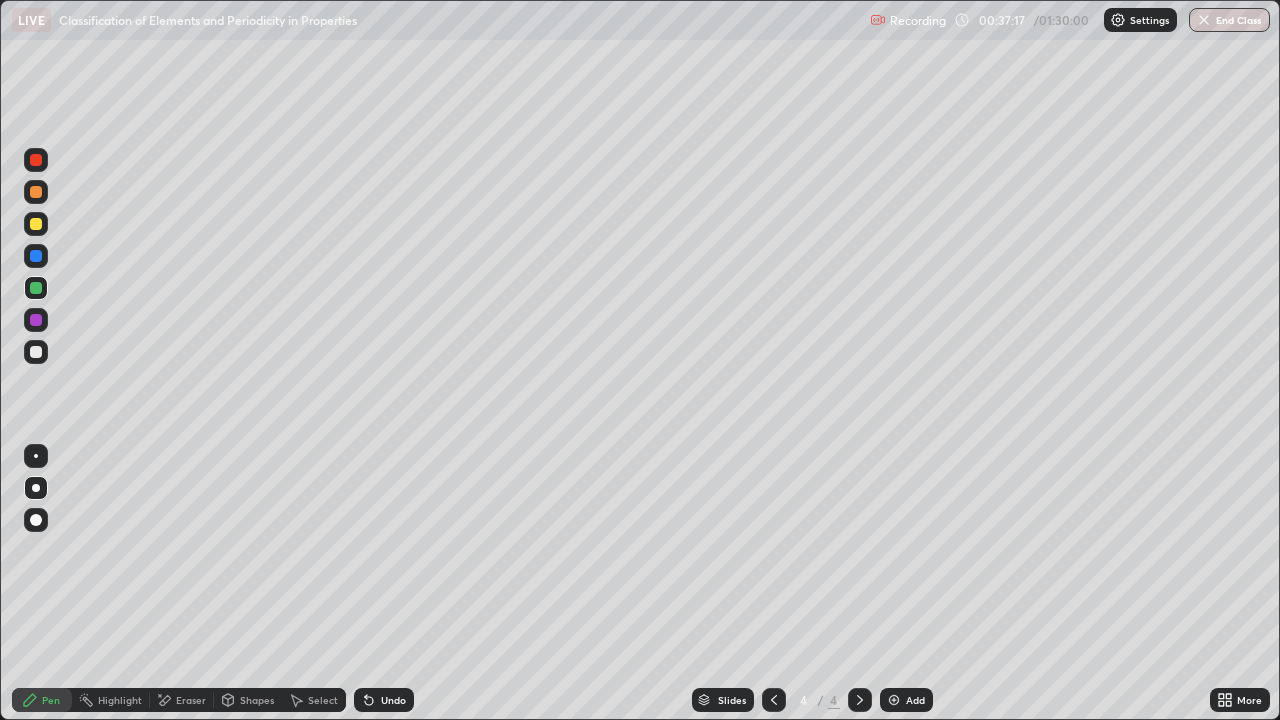 click at bounding box center [36, 352] 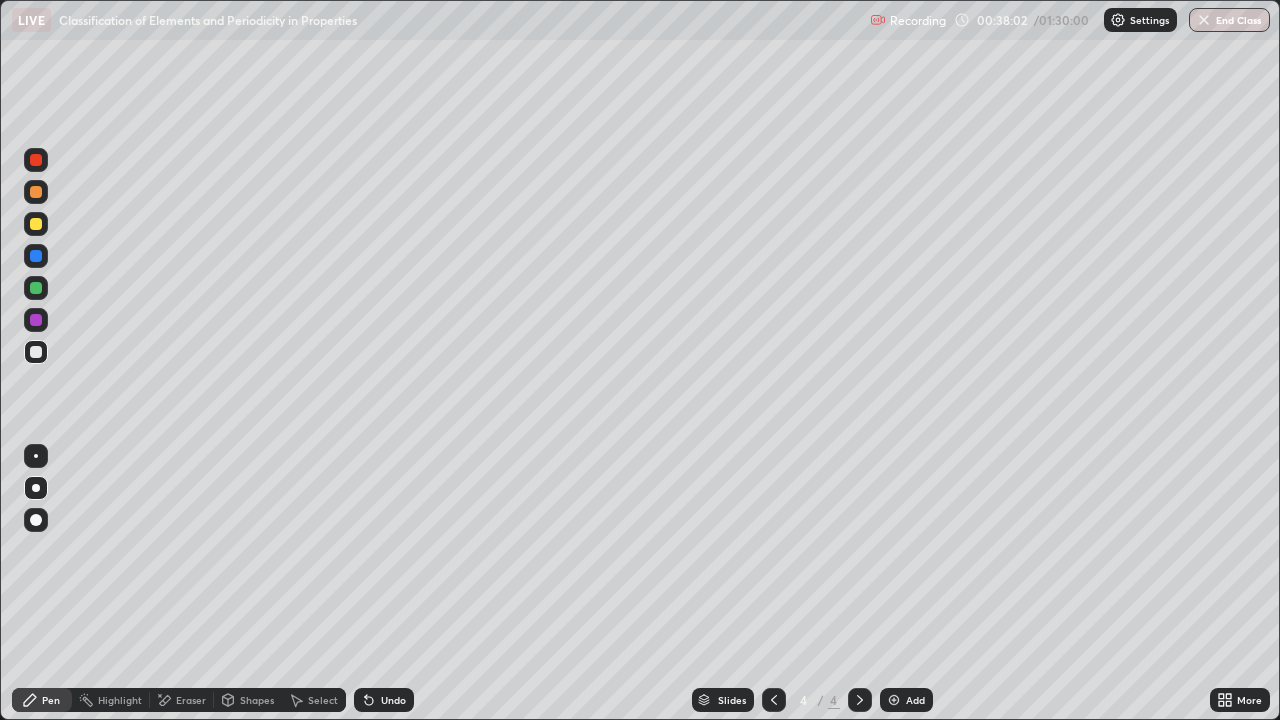 click on "More" at bounding box center [1240, 700] 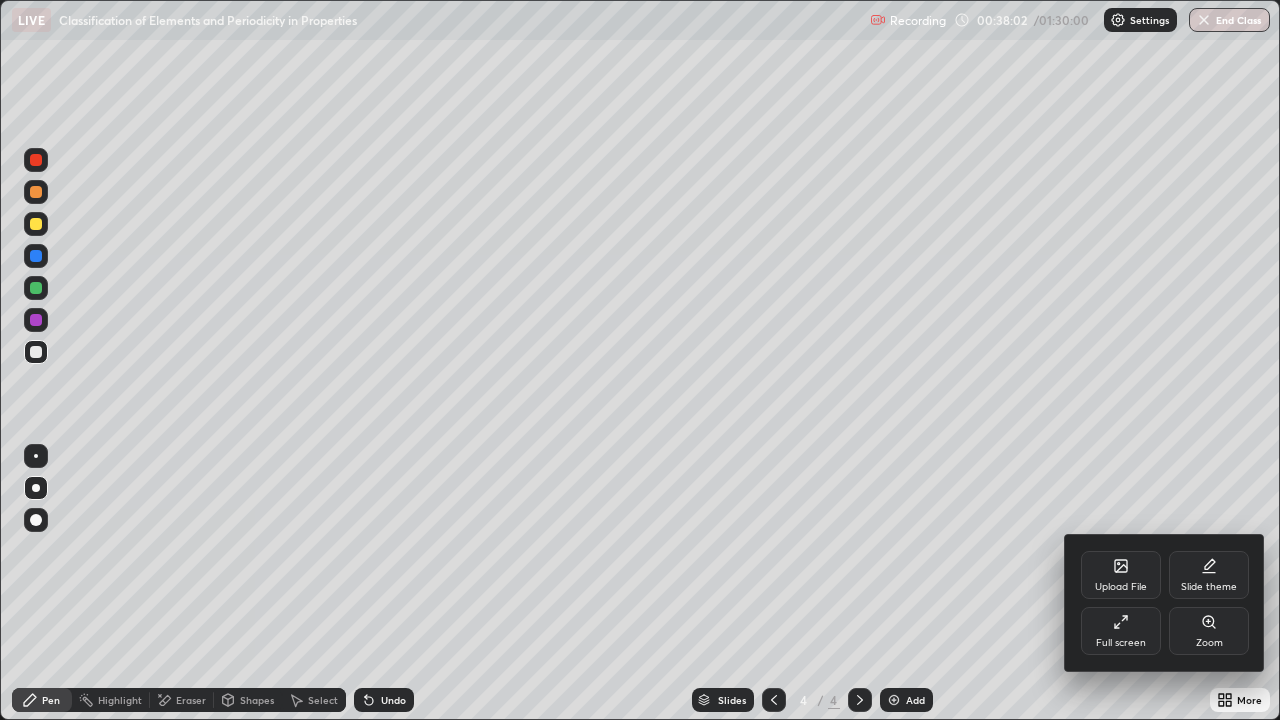 click on "Full screen" at bounding box center [1121, 631] 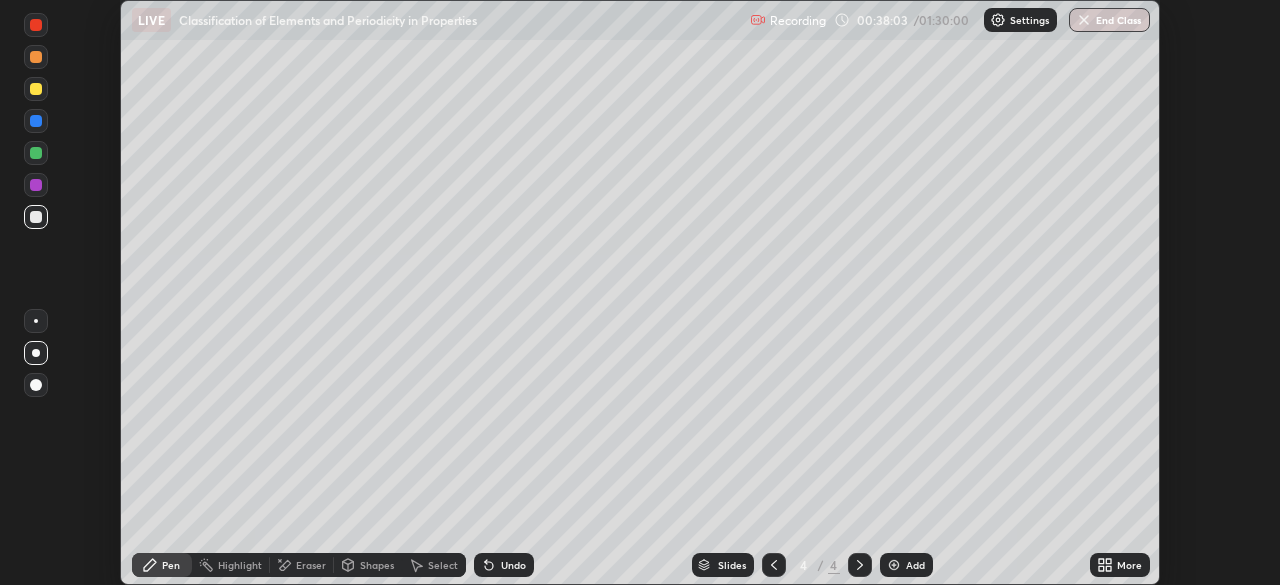 scroll, scrollTop: 585, scrollLeft: 1280, axis: both 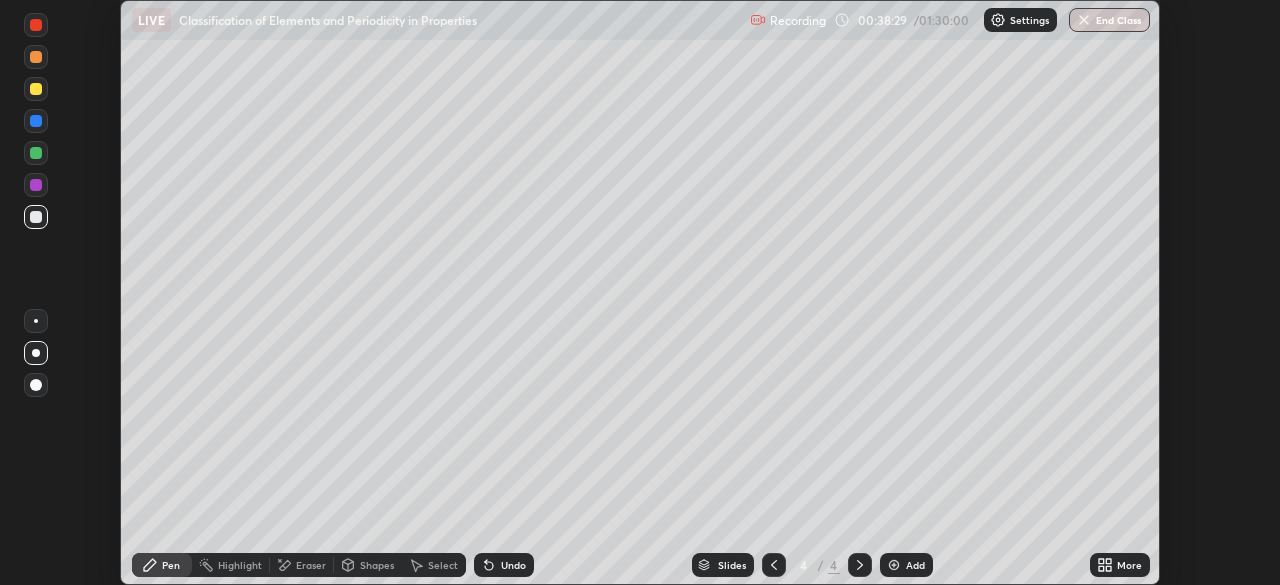 click on "More" at bounding box center (1120, 565) 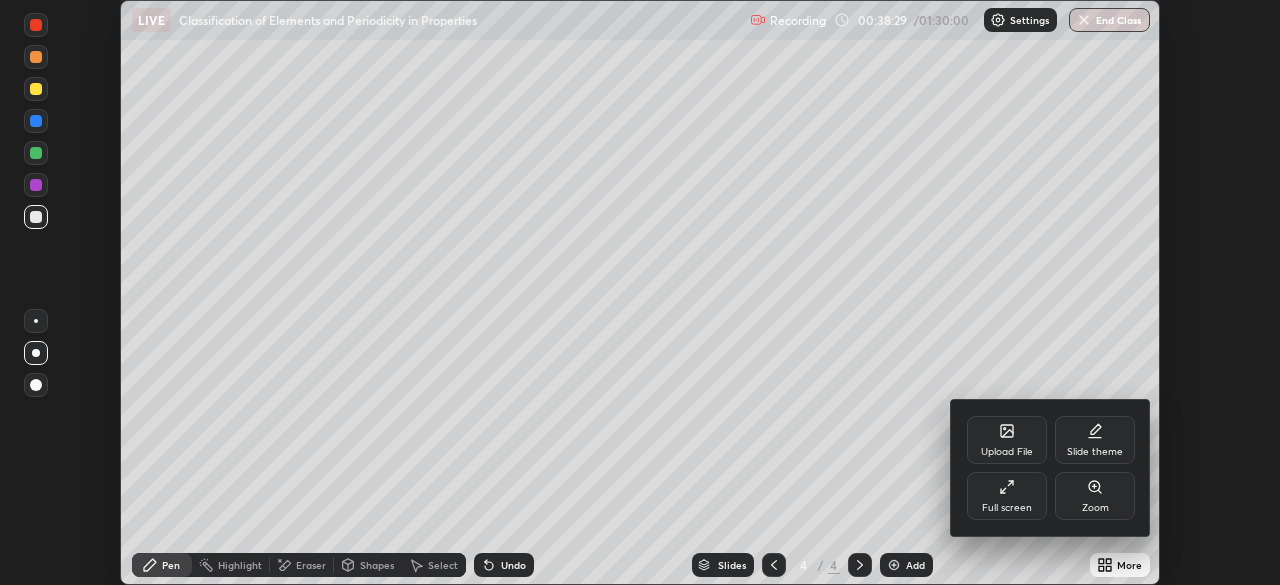 click on "Full screen" at bounding box center (1007, 496) 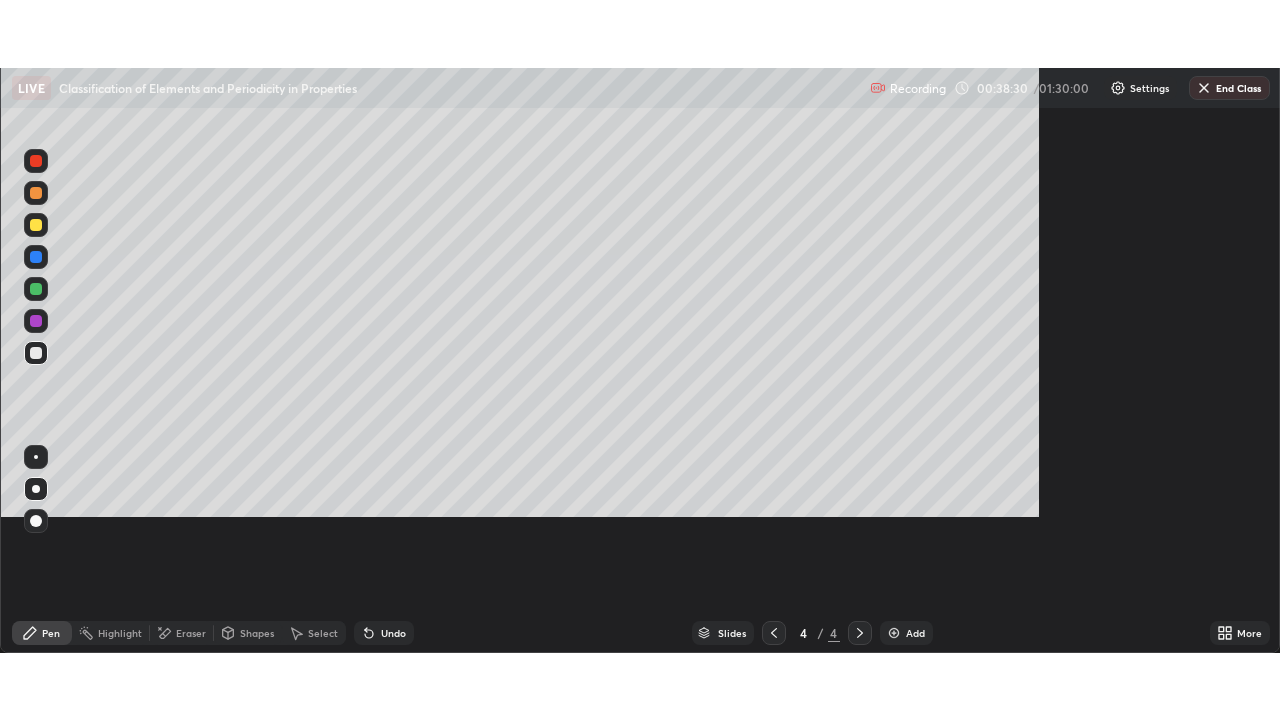 scroll, scrollTop: 99280, scrollLeft: 98720, axis: both 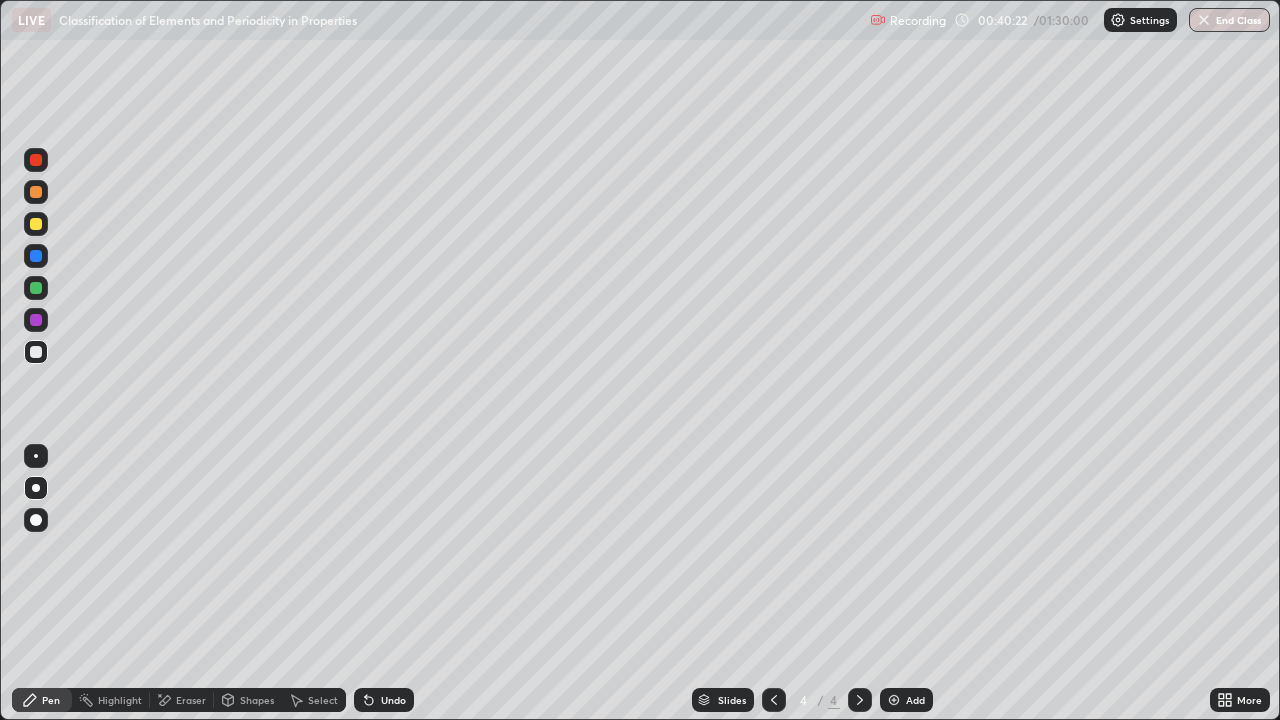 click 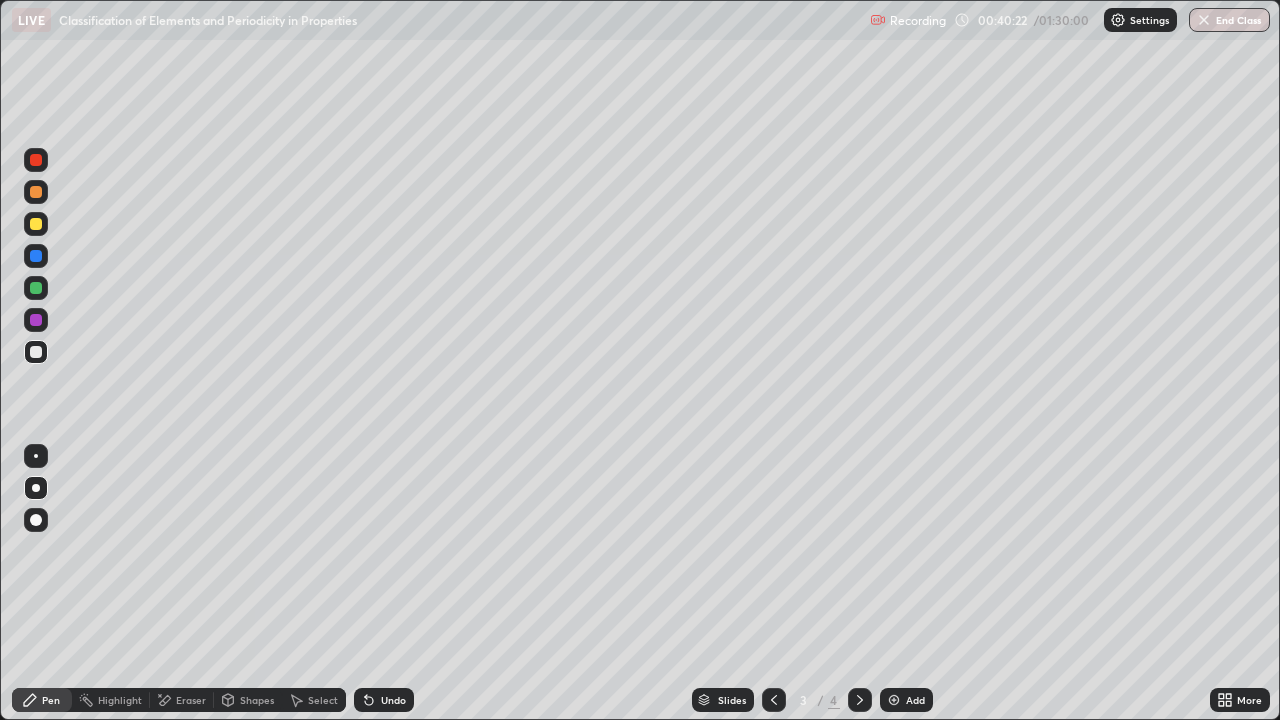 click at bounding box center (860, 700) 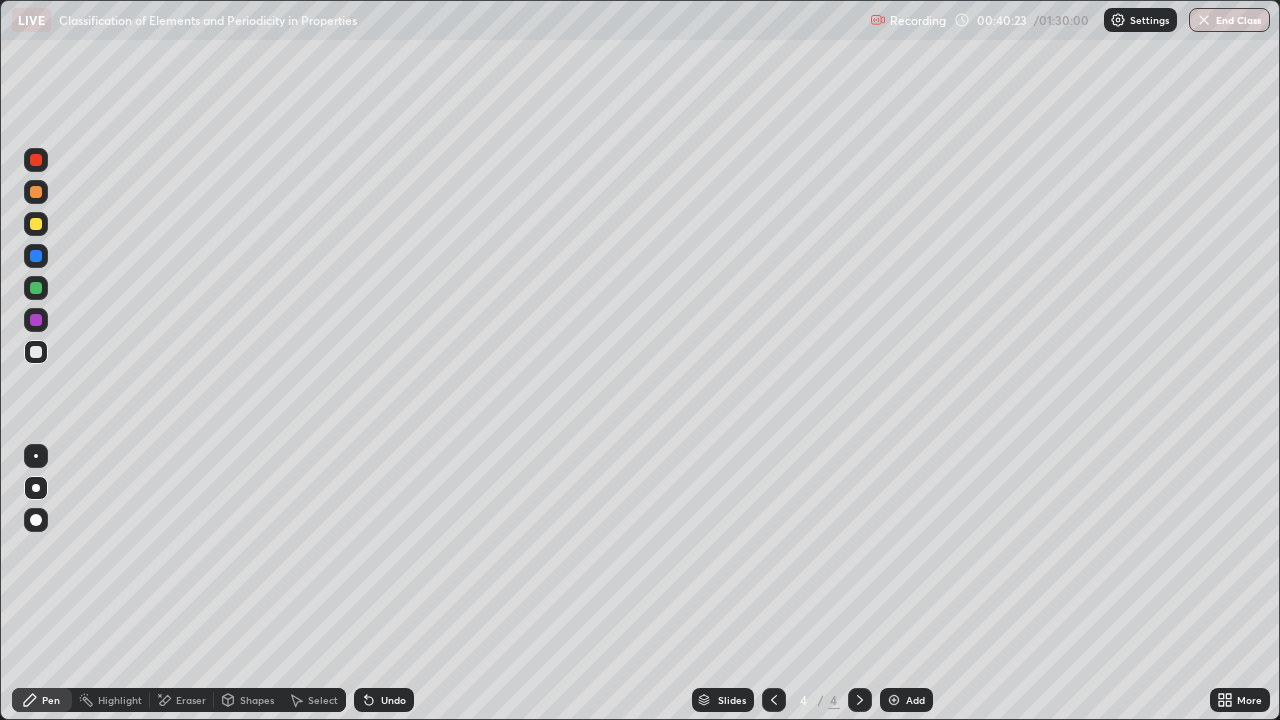 click at bounding box center (894, 700) 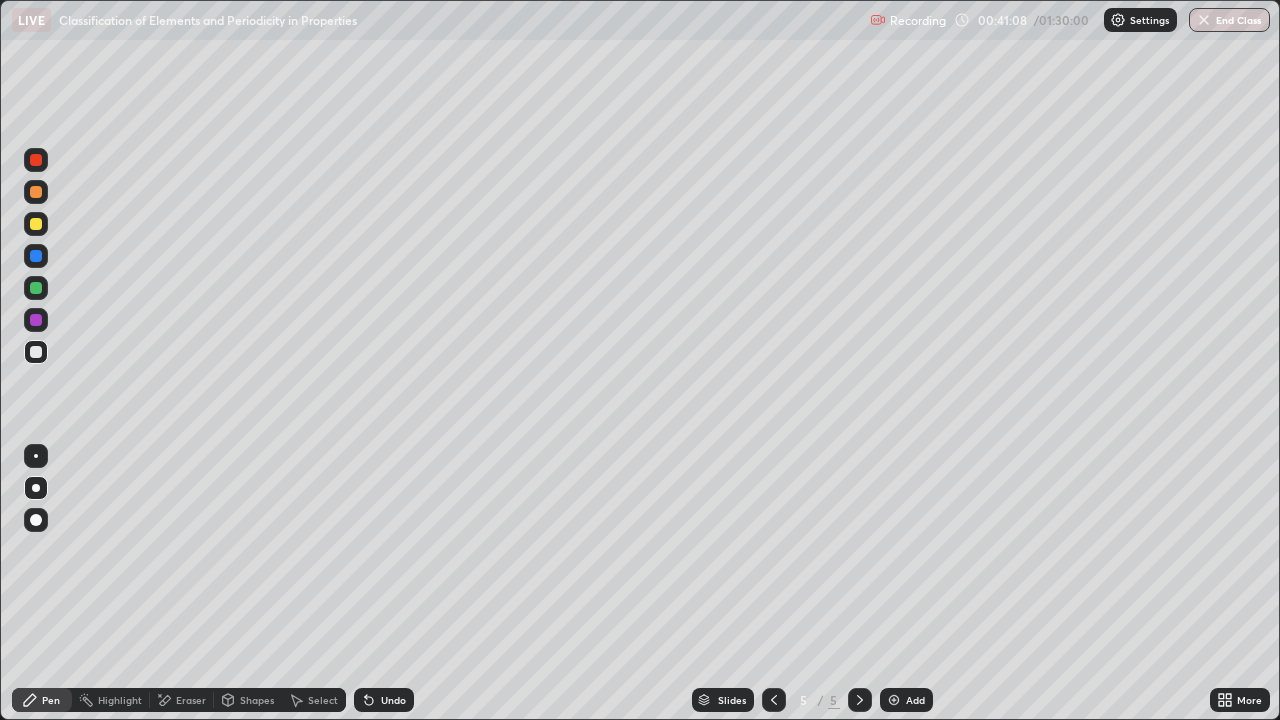 click on "Shapes" at bounding box center [248, 700] 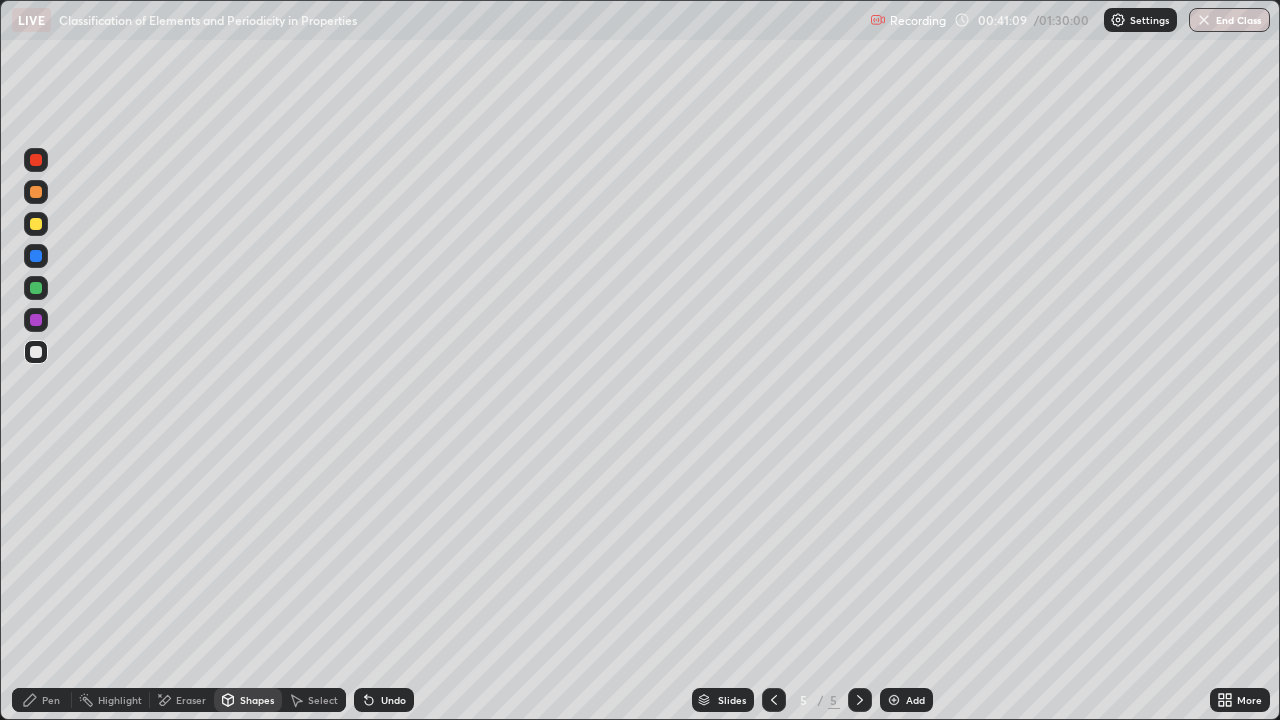 click on "Select" at bounding box center [323, 700] 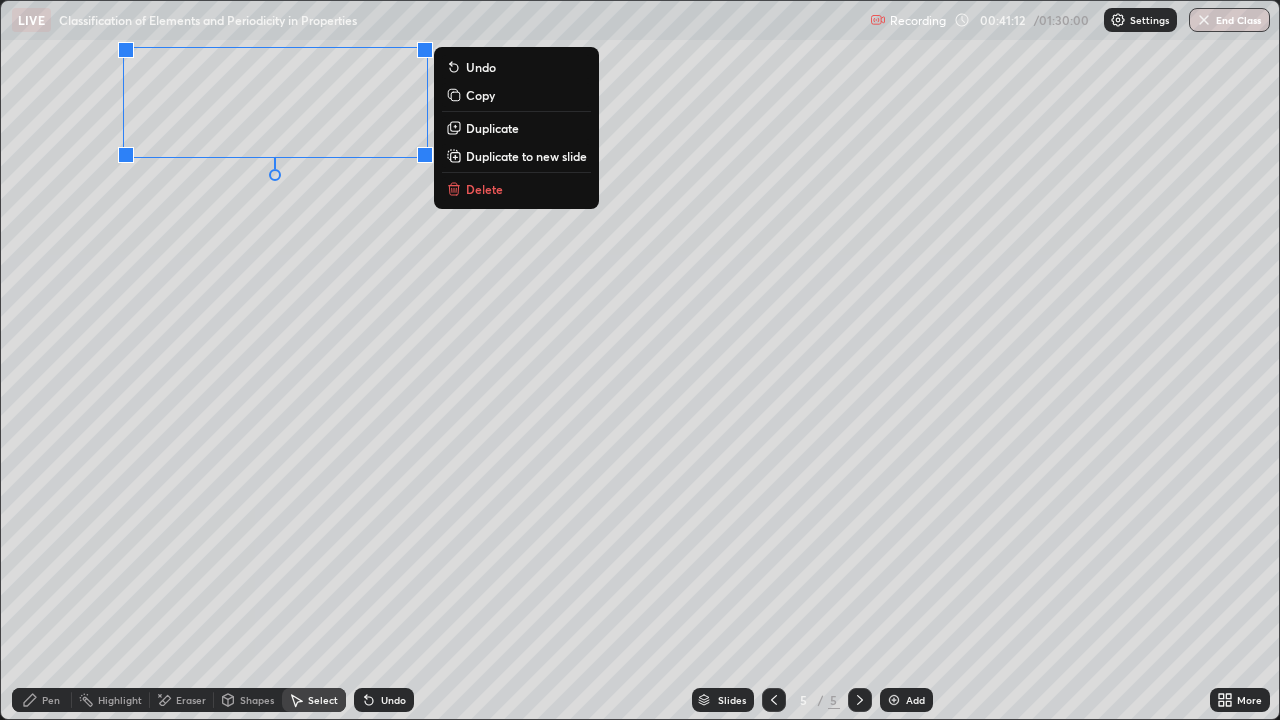 click on "0 ° Undo Copy Duplicate Duplicate to new slide Delete" at bounding box center (640, 360) 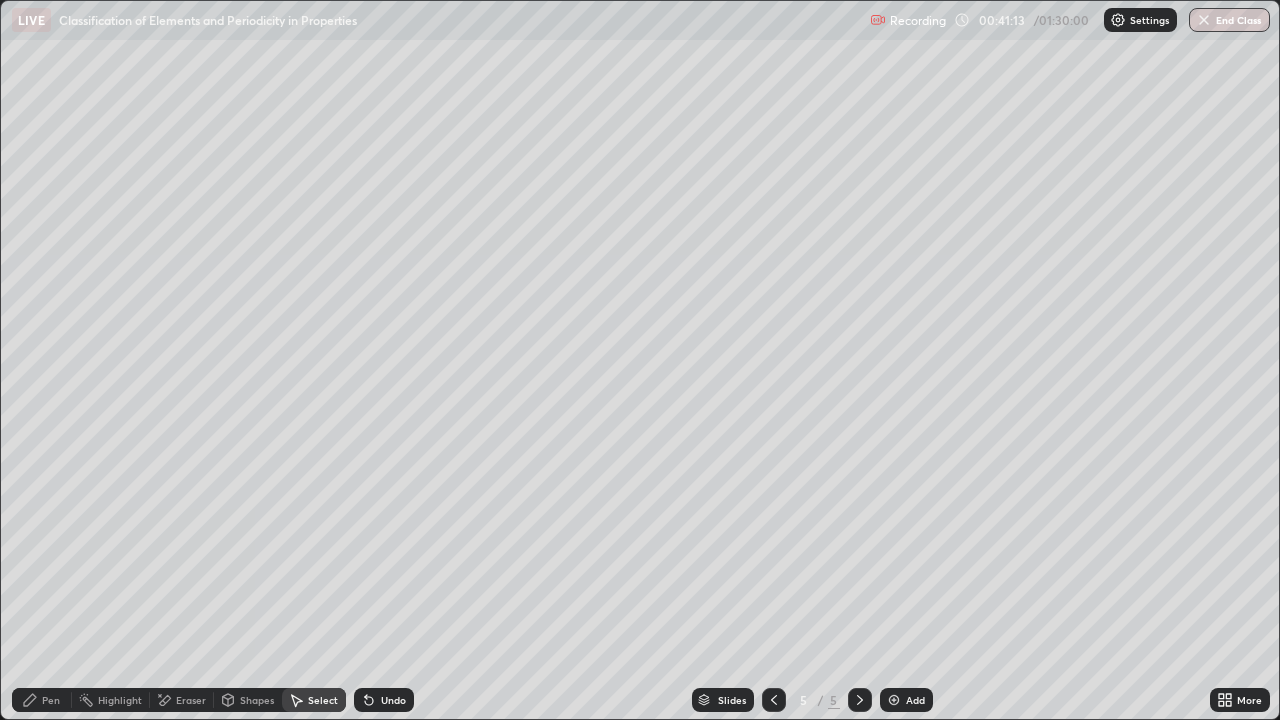 click on "Pen" at bounding box center (51, 700) 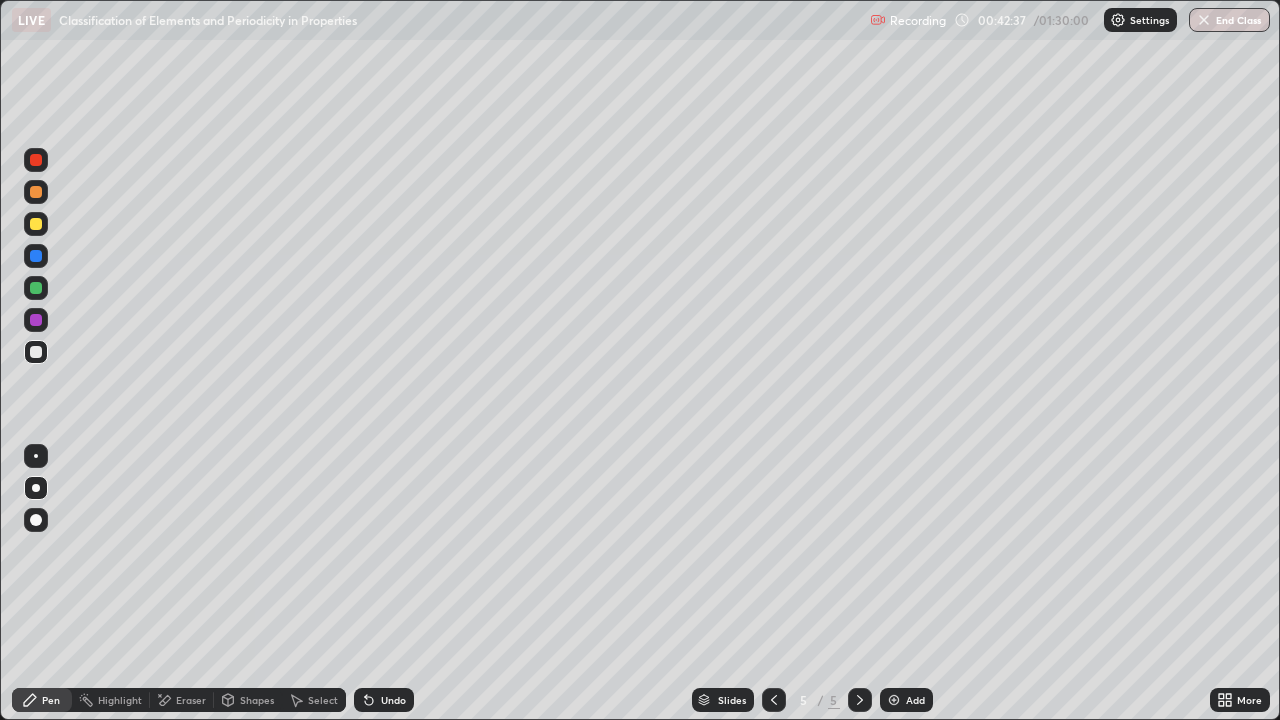 click at bounding box center [36, 320] 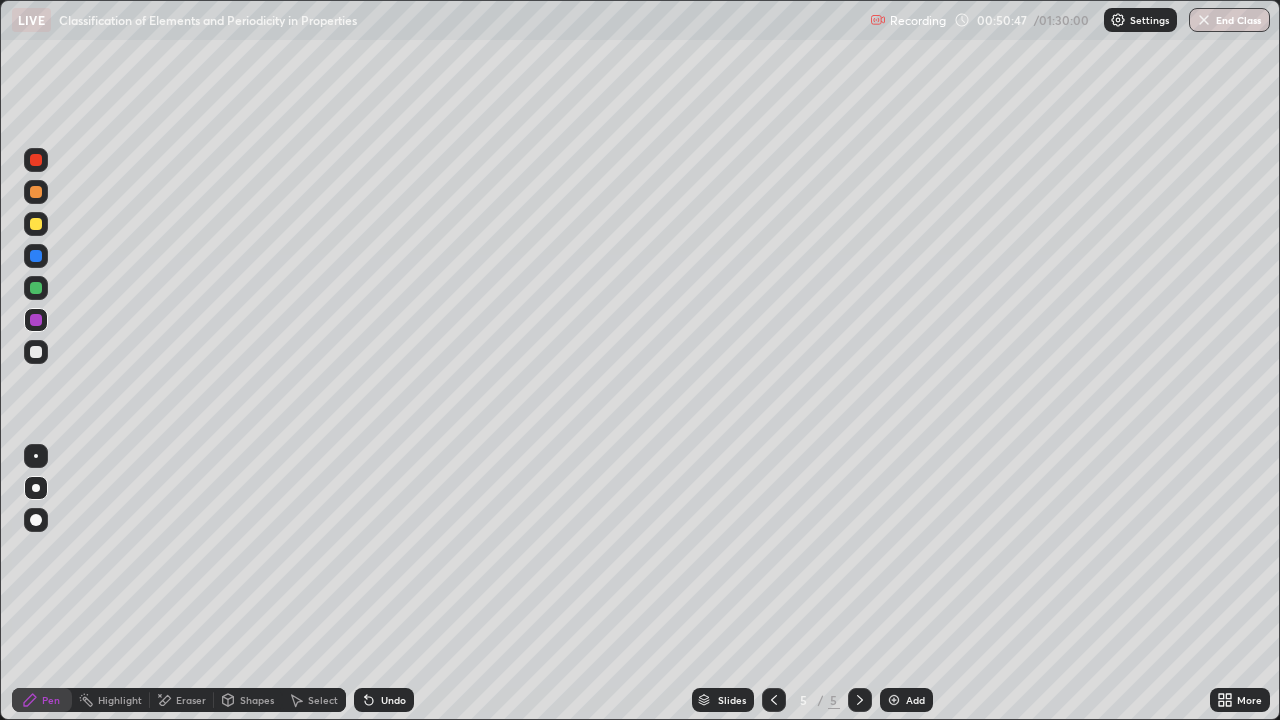 click at bounding box center [894, 700] 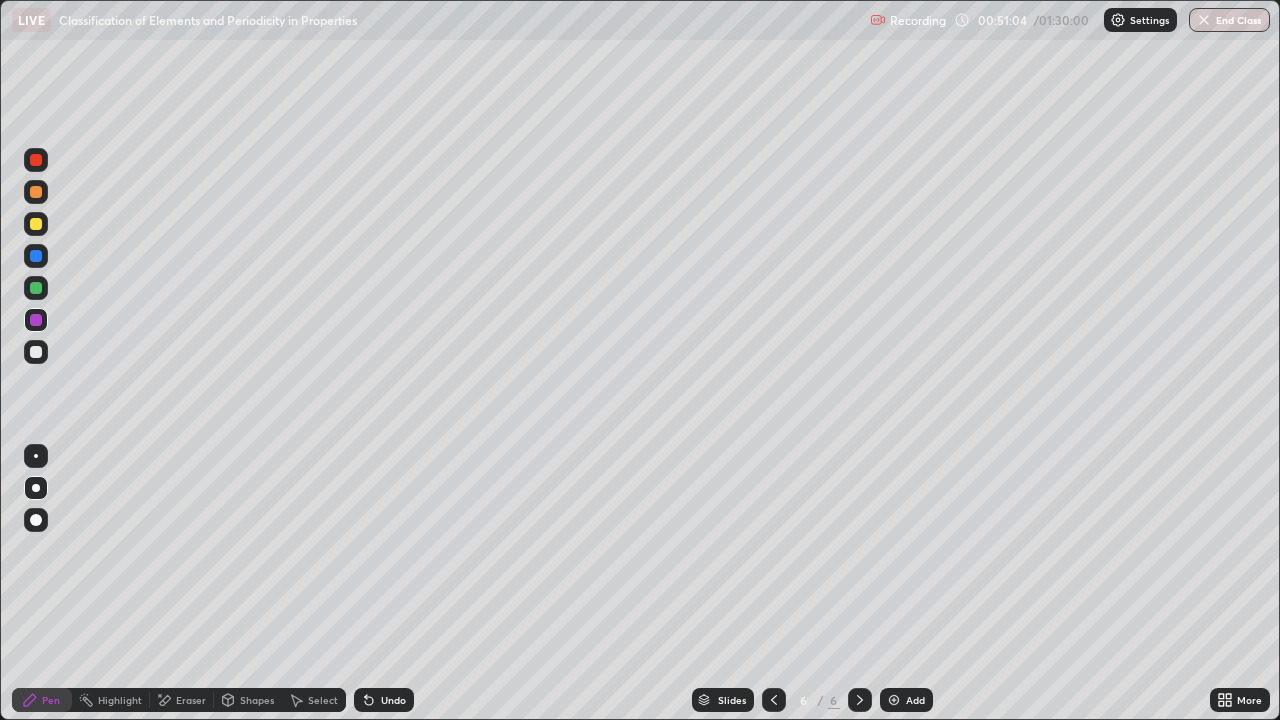 click on "Undo" at bounding box center (393, 700) 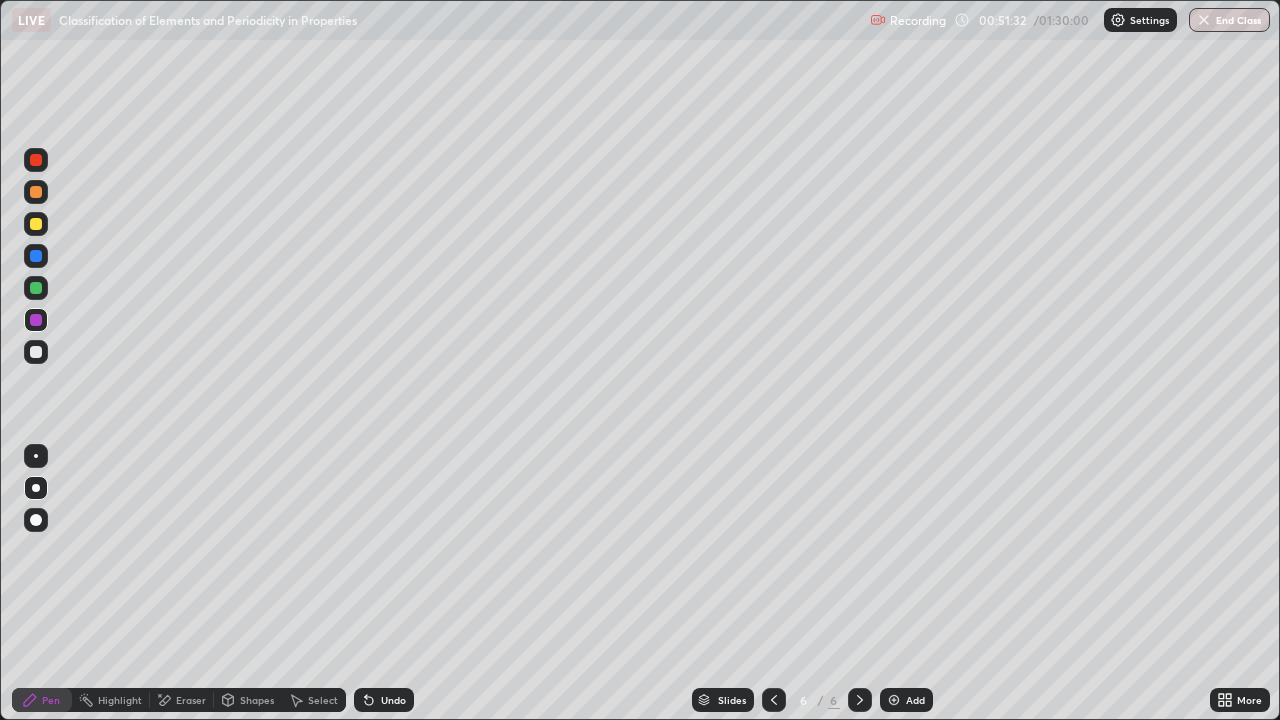click at bounding box center [36, 288] 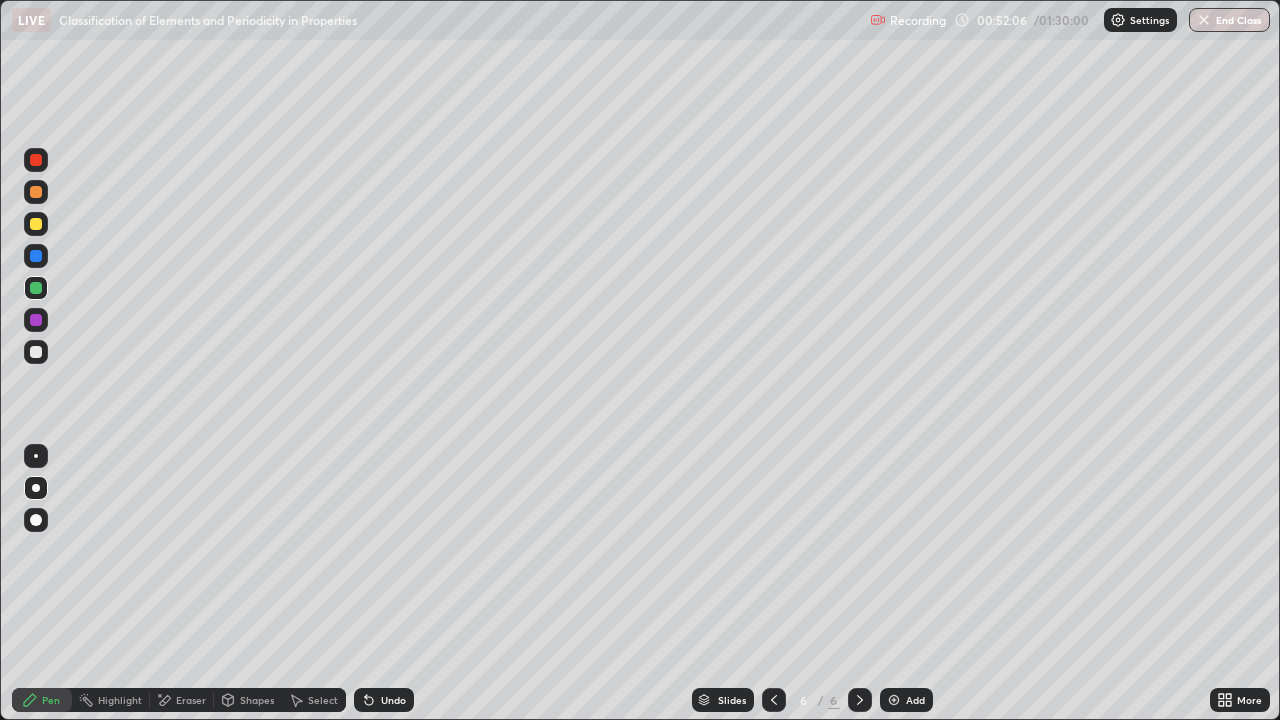 click on "Undo" at bounding box center [384, 700] 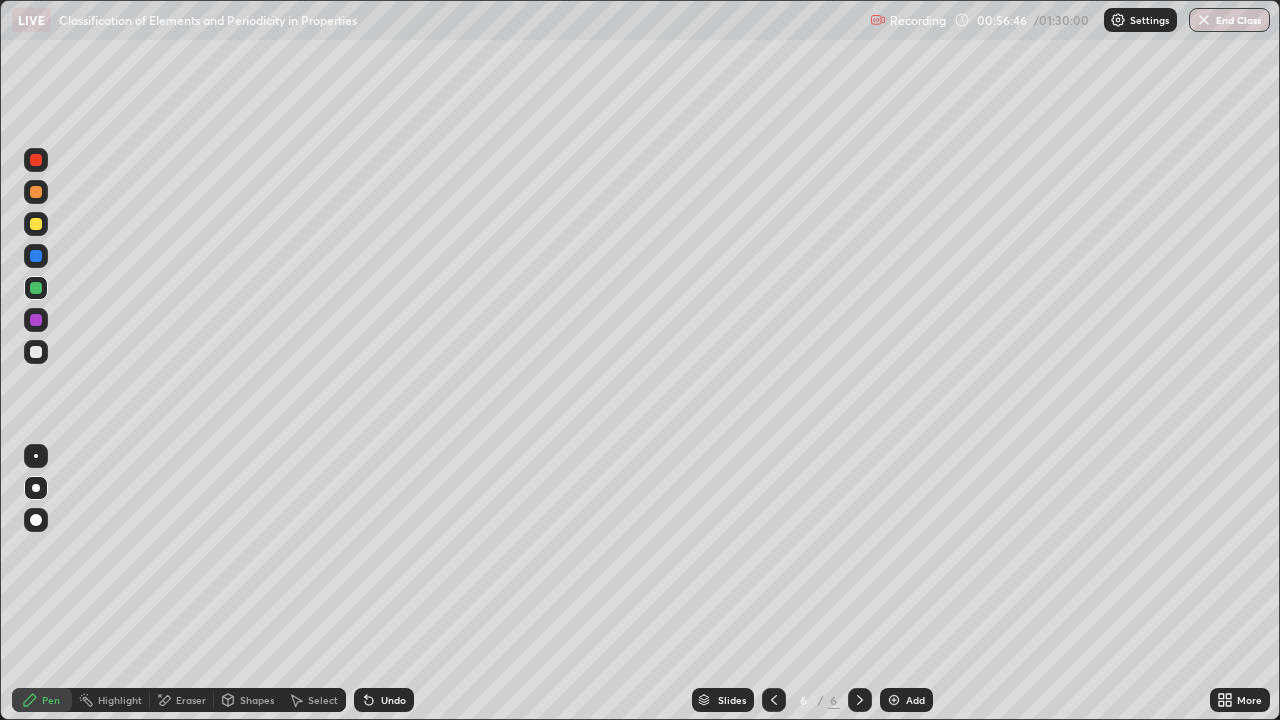 click on "Add" at bounding box center [915, 700] 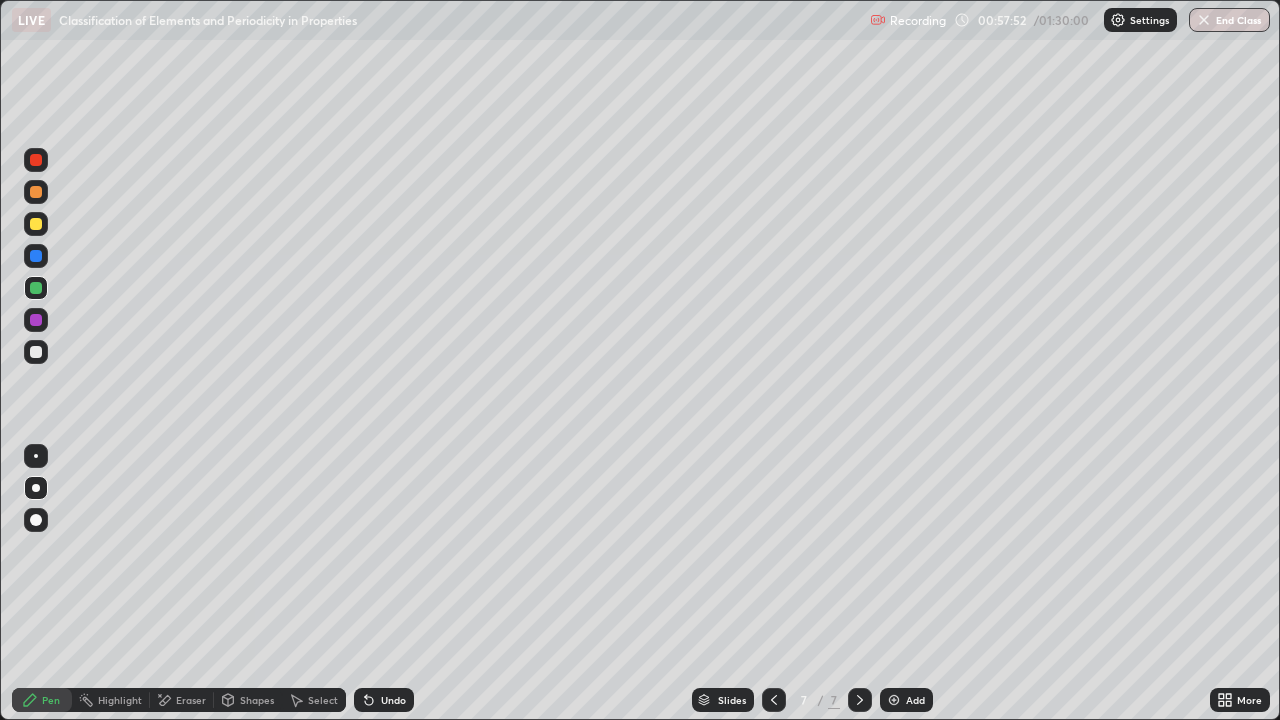 click on "Shapes" at bounding box center (248, 700) 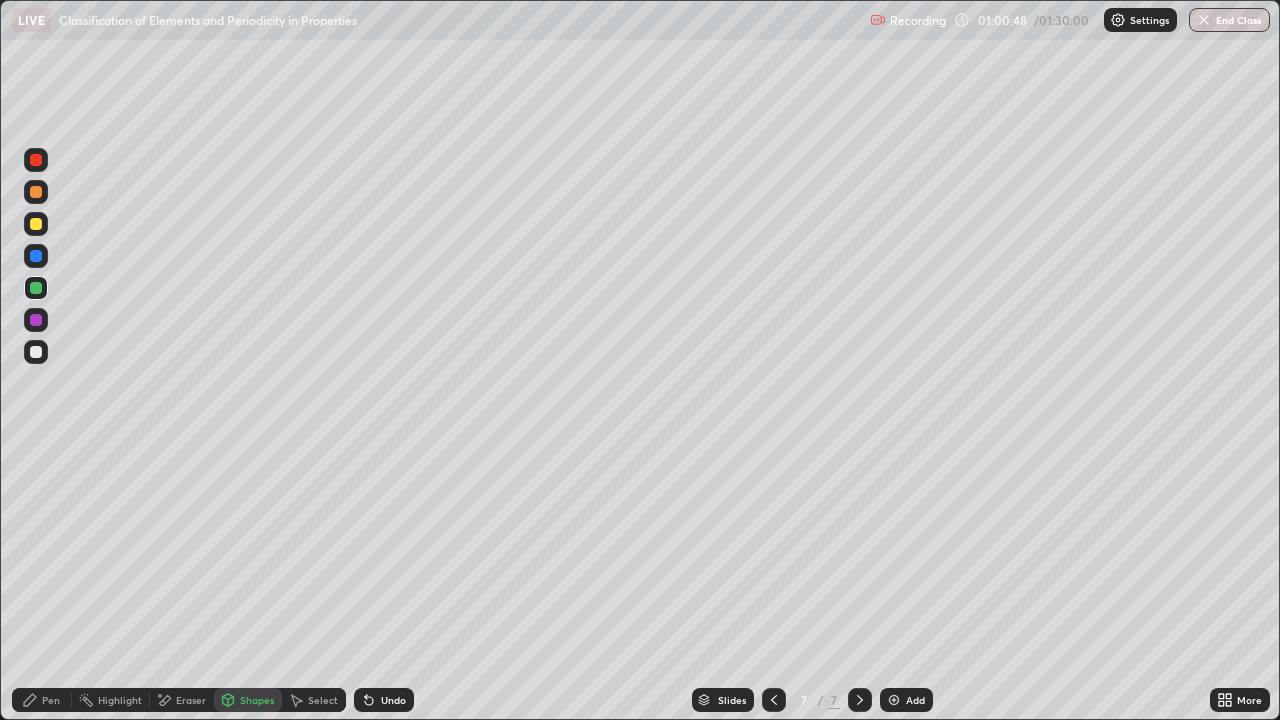 click on "End Class" at bounding box center [1229, 20] 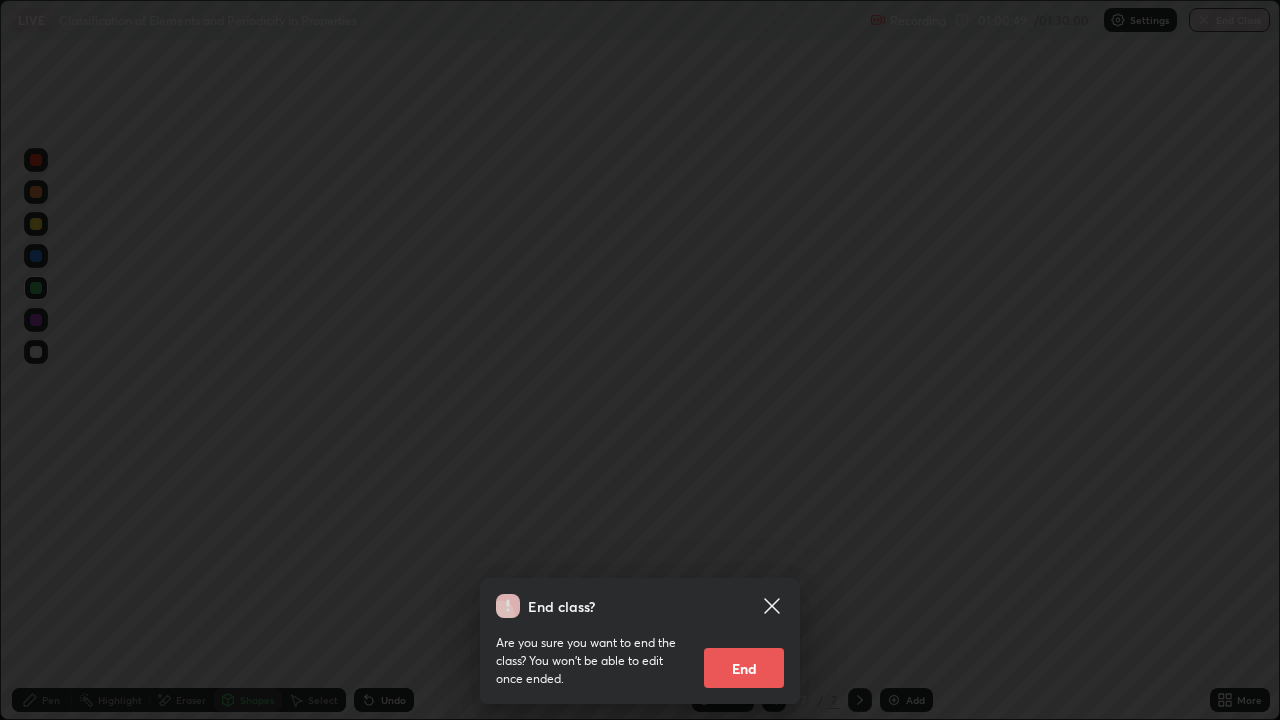 click on "End" at bounding box center [744, 668] 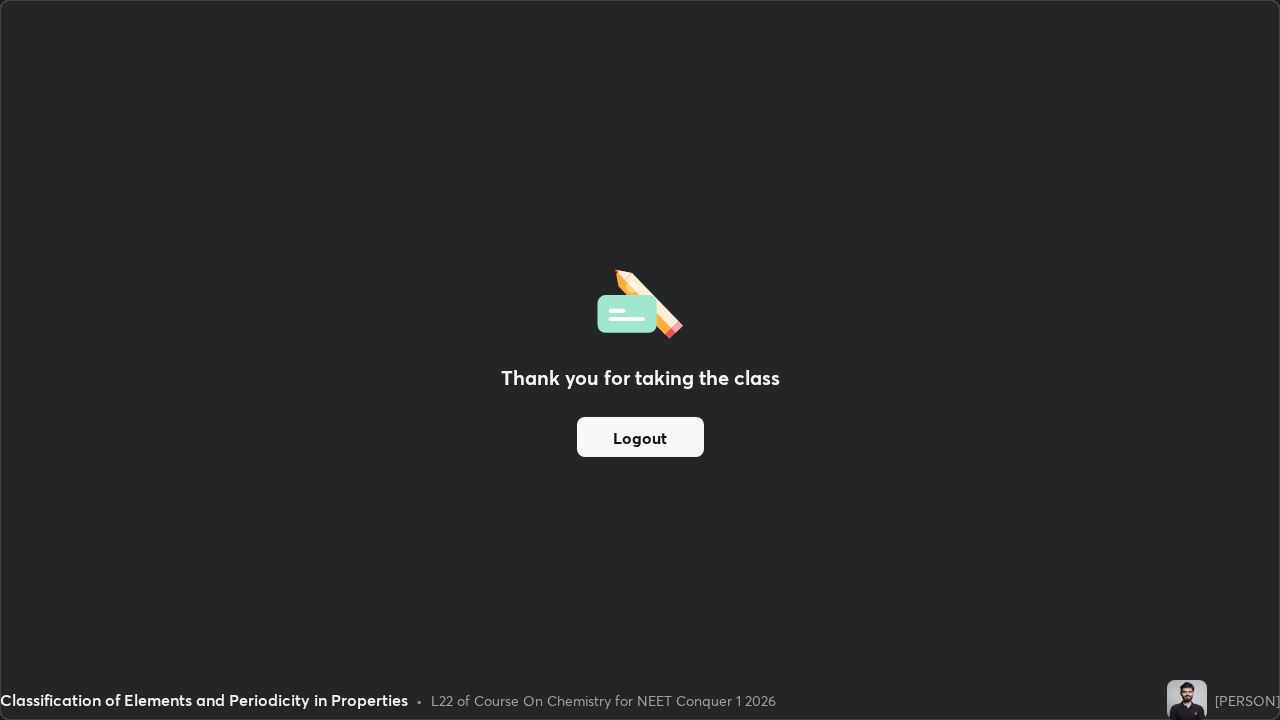 click on "Logout" at bounding box center (640, 437) 